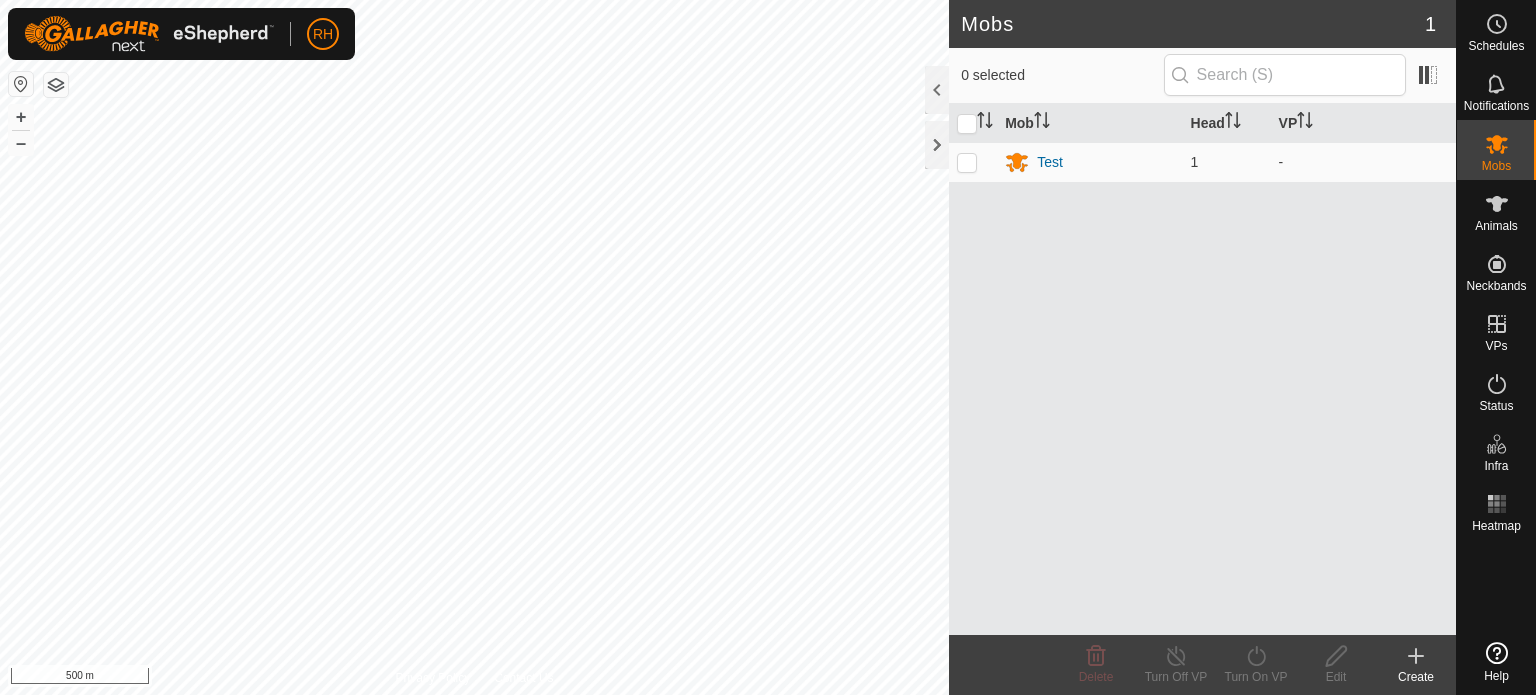 scroll, scrollTop: 0, scrollLeft: 0, axis: both 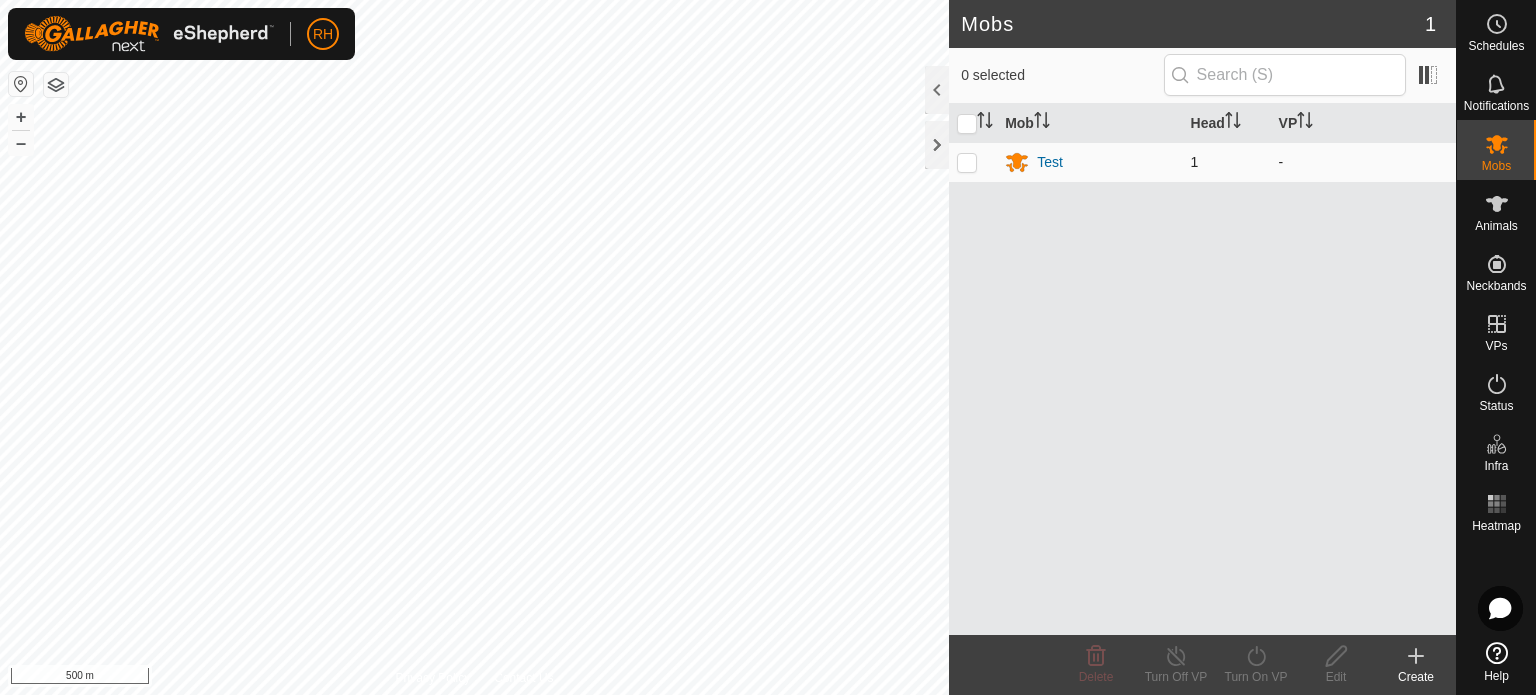 click at bounding box center (967, 162) 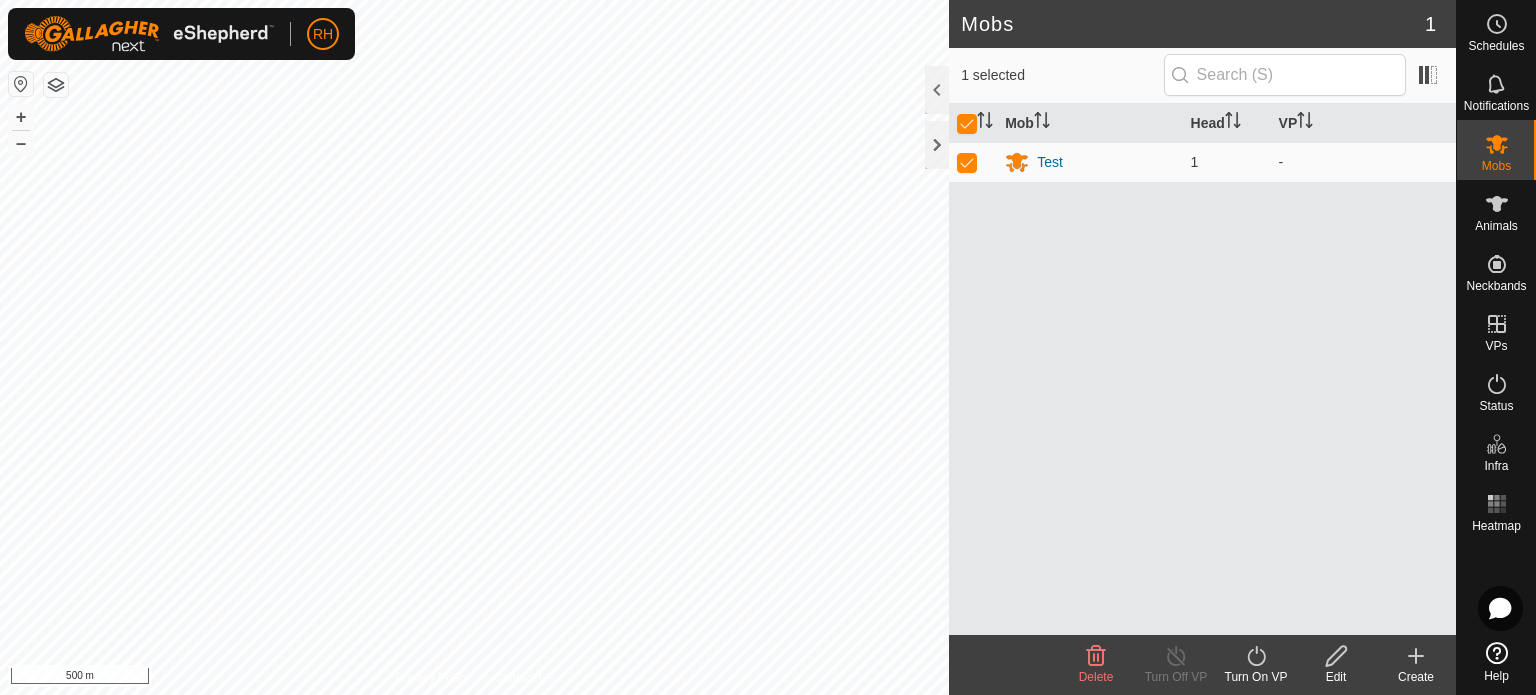click 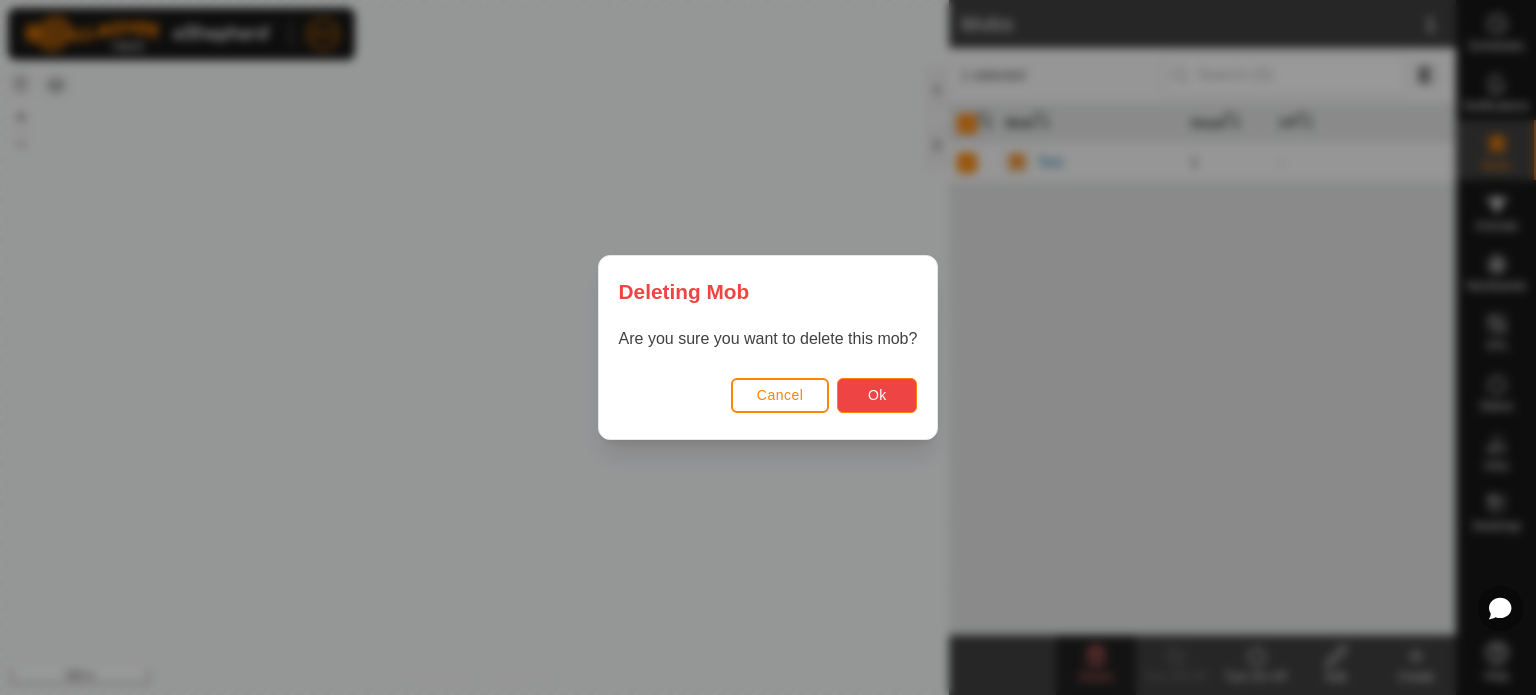click on "Ok" at bounding box center (877, 395) 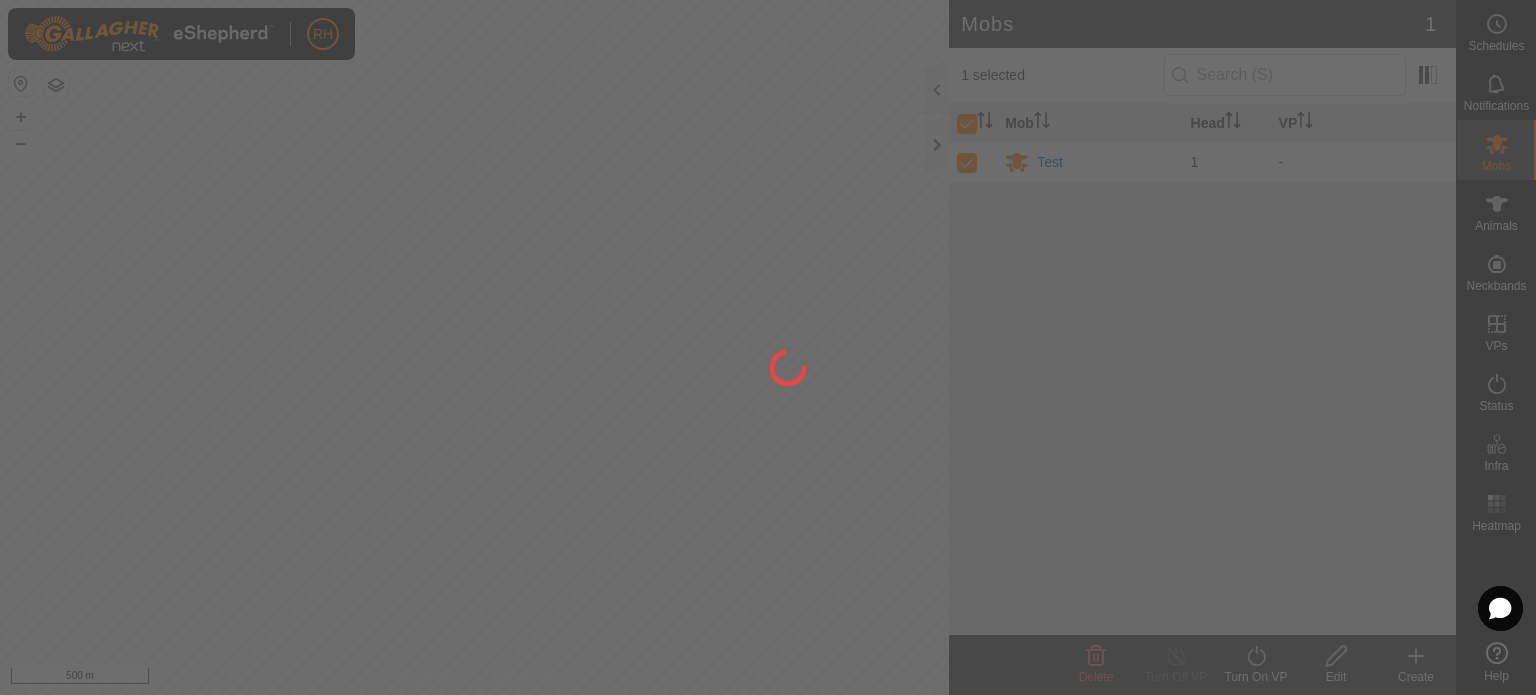 checkbox on "false" 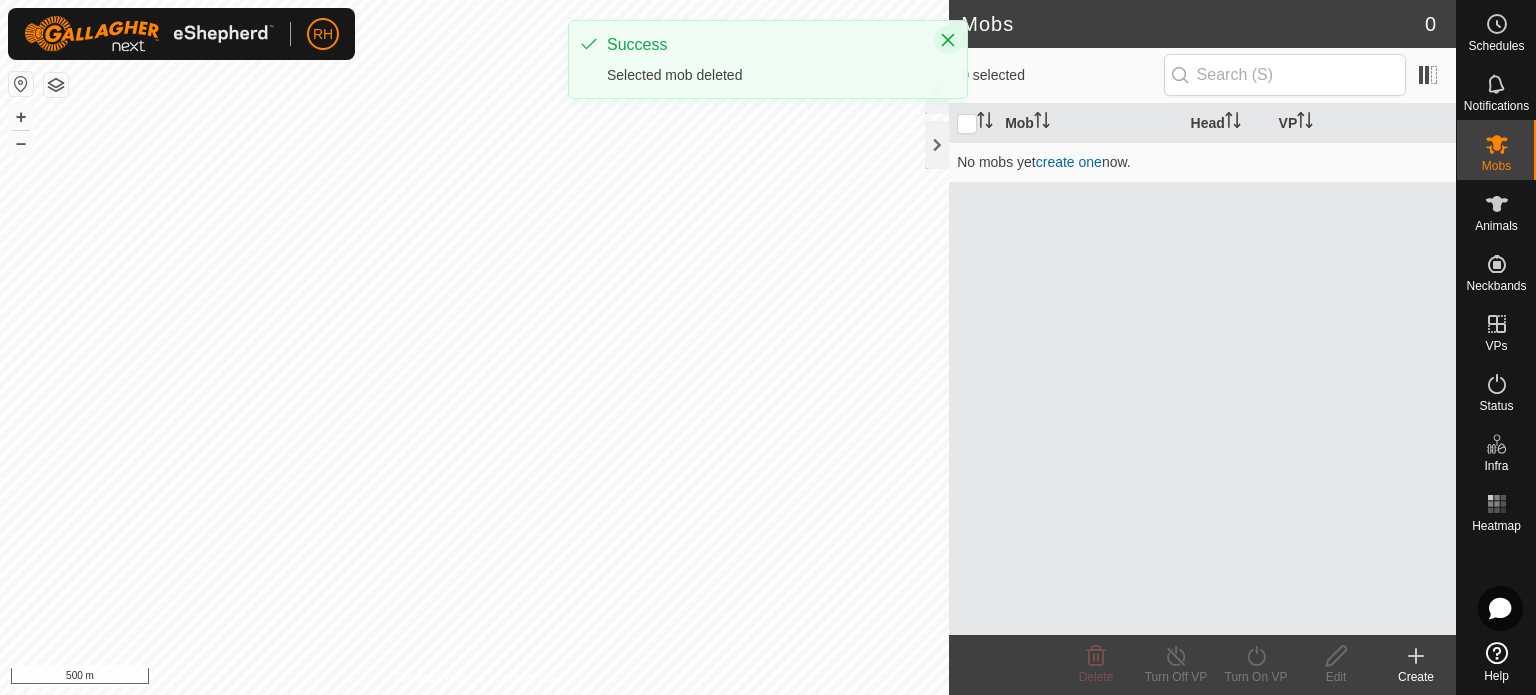 click 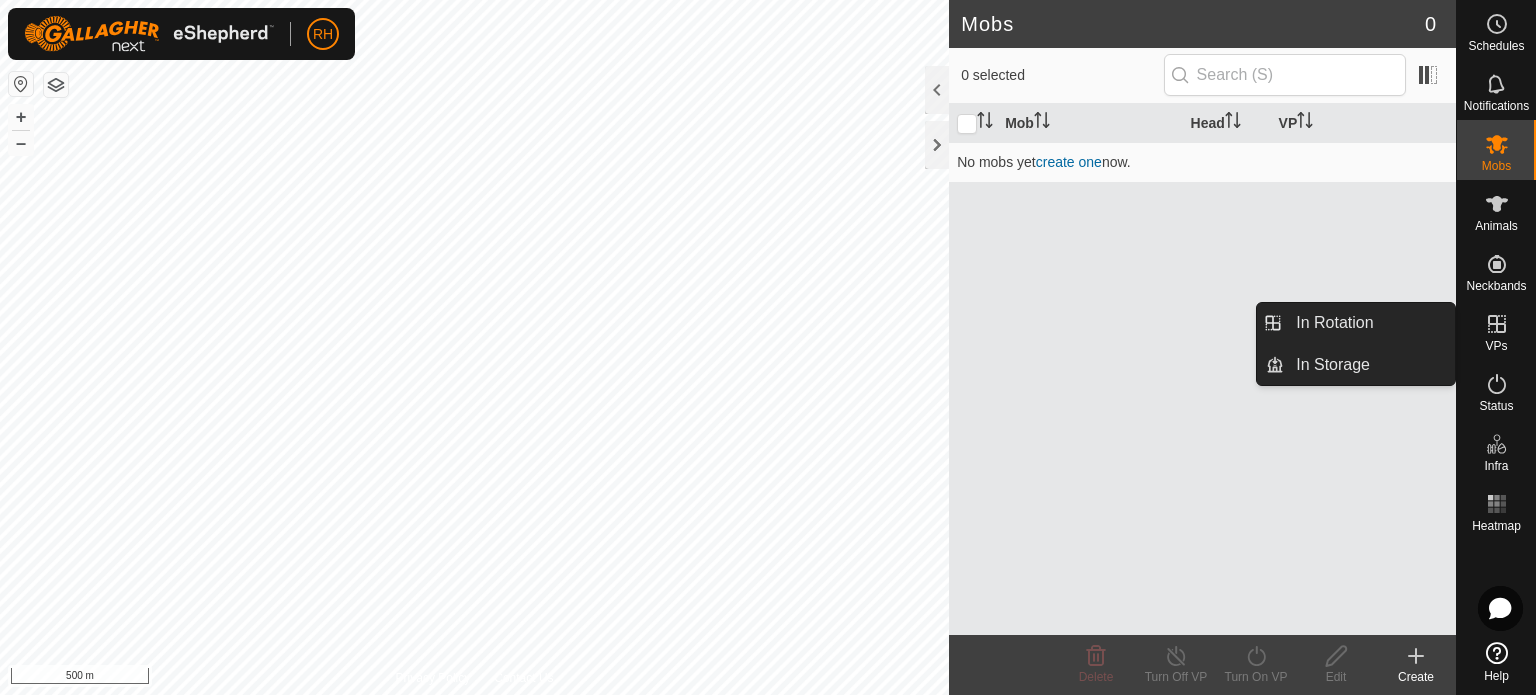 click 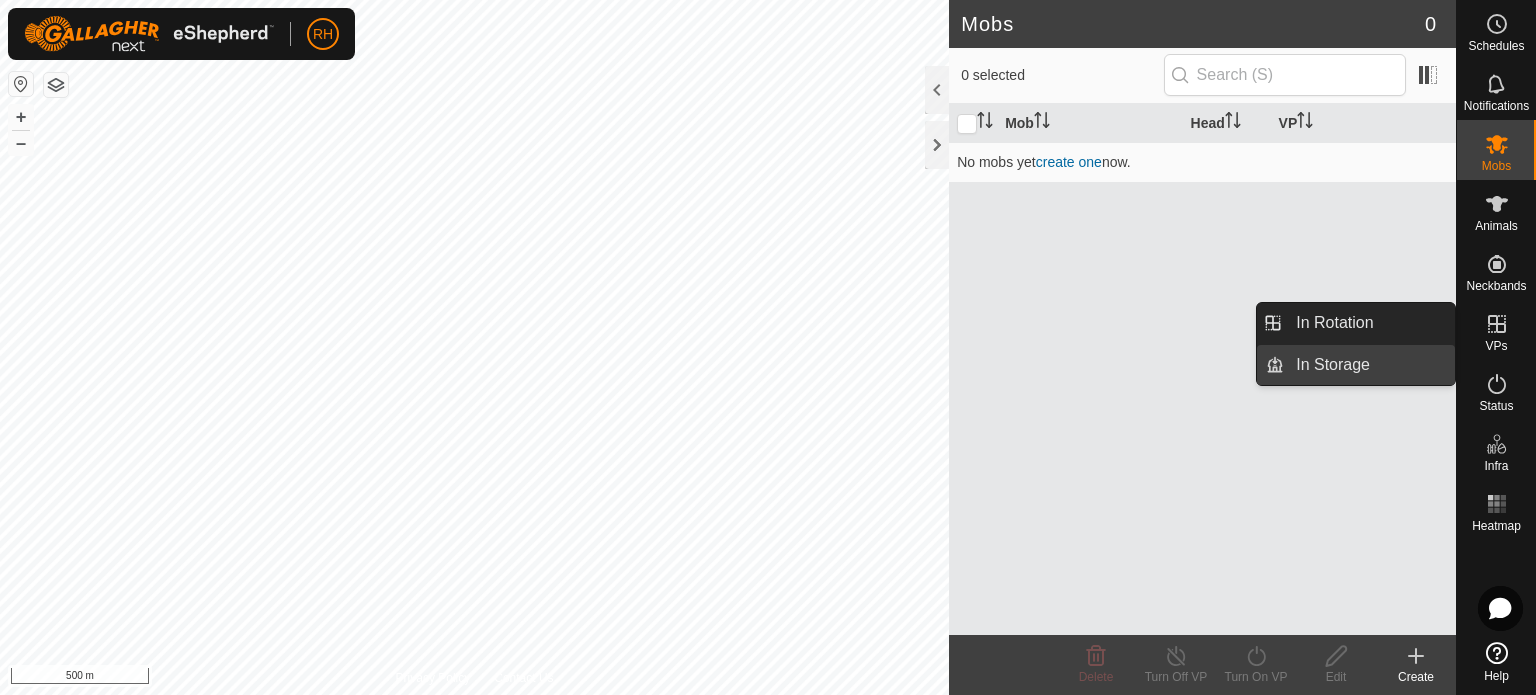 click on "In Storage" at bounding box center (1369, 365) 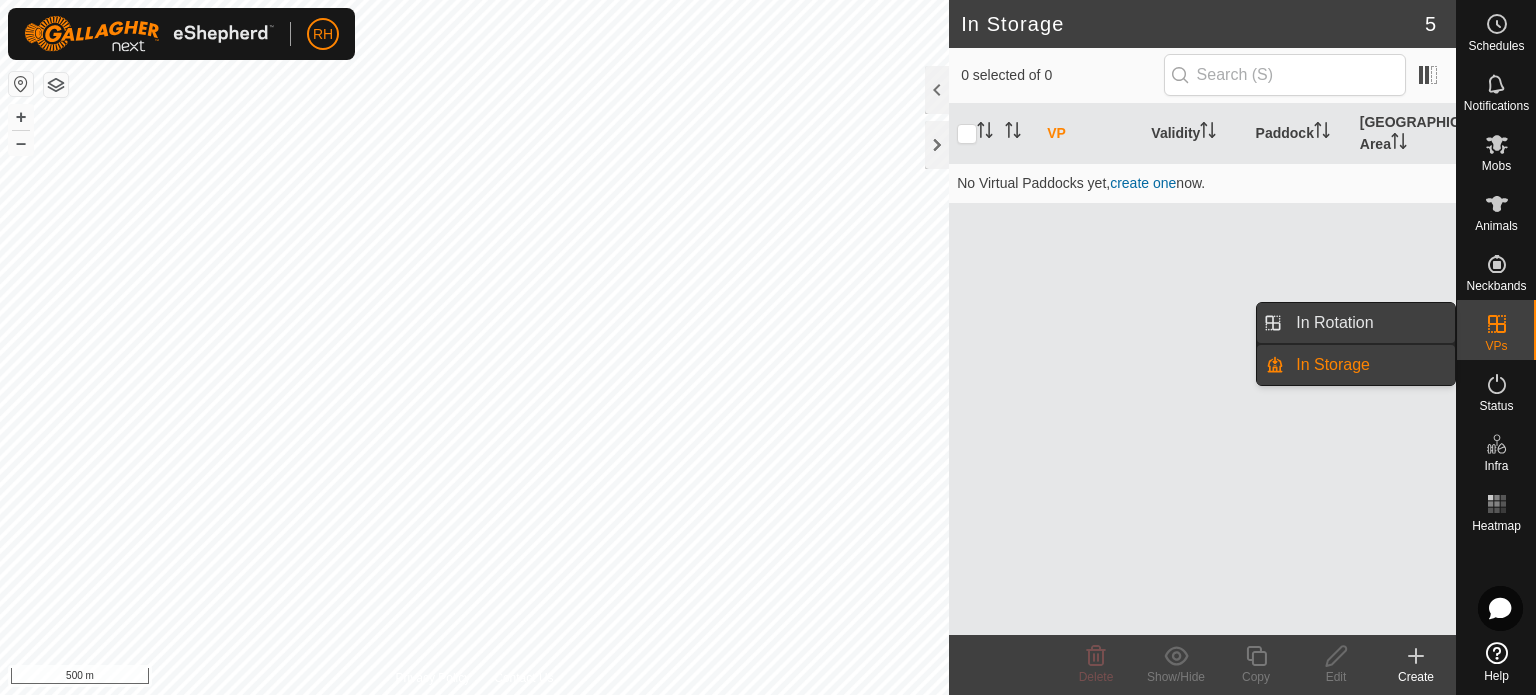 click on "In Rotation" at bounding box center (1369, 323) 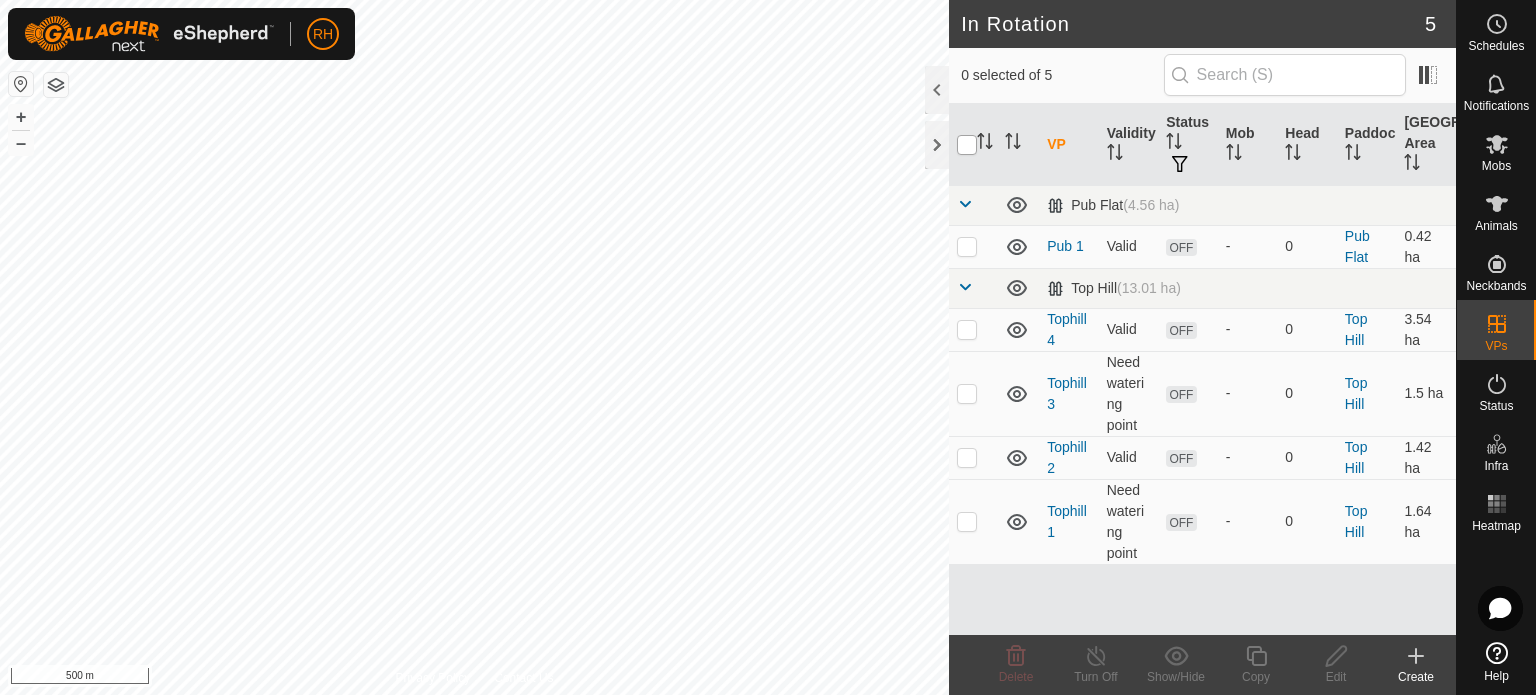 click at bounding box center [967, 145] 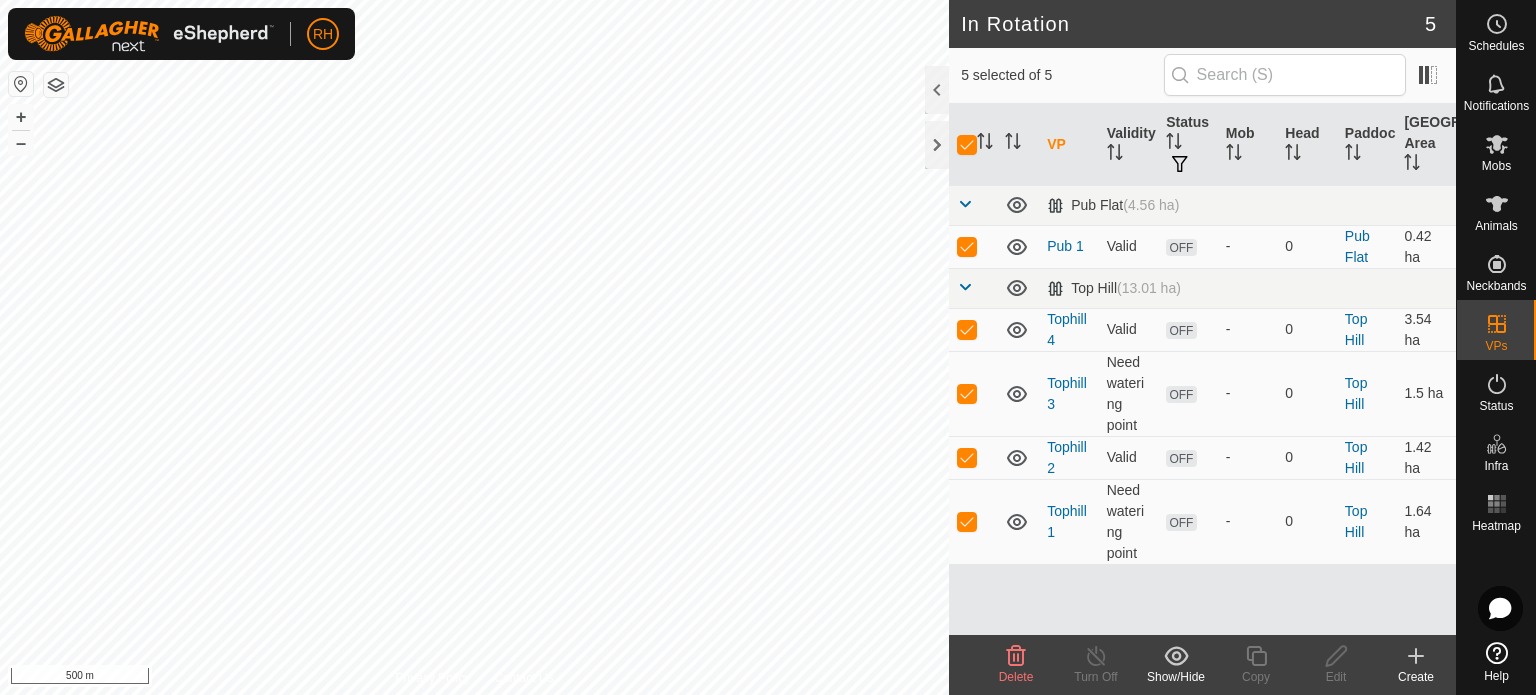 click 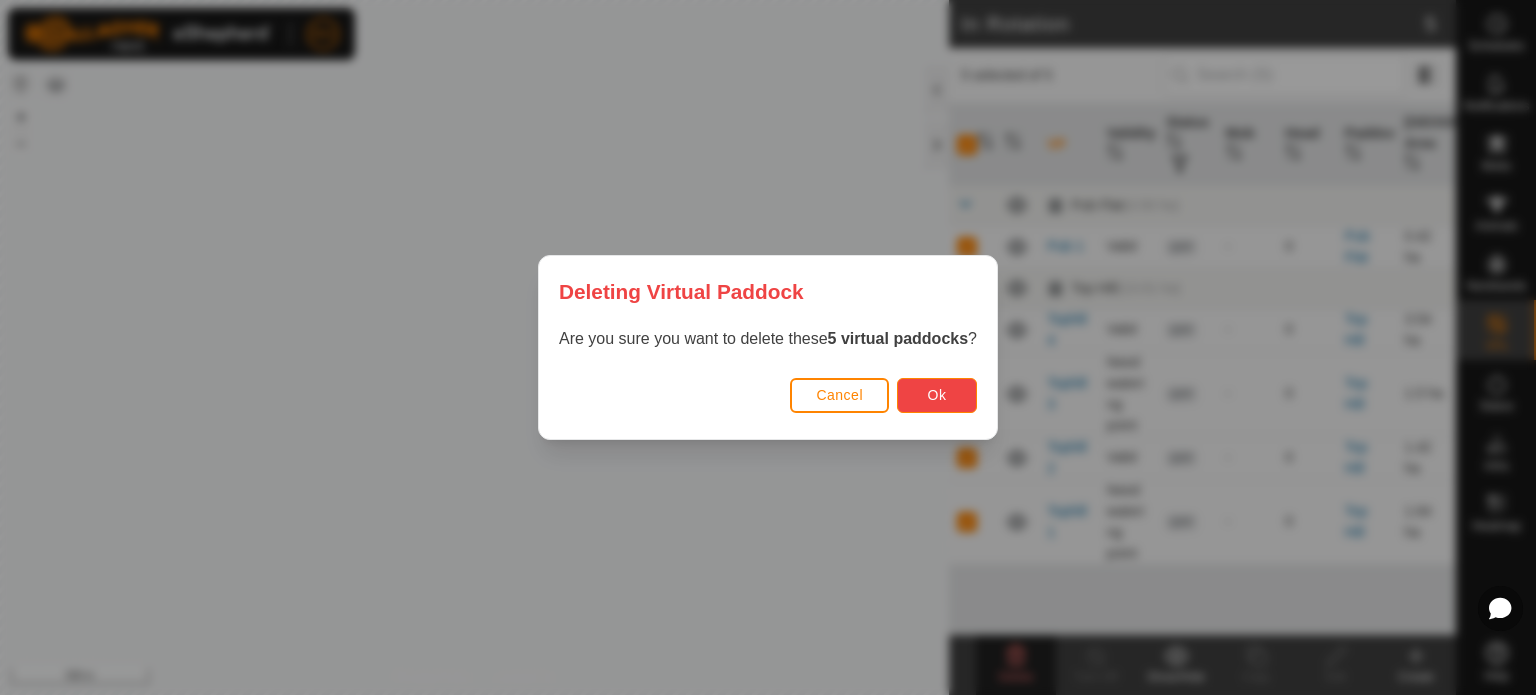click on "Ok" at bounding box center (937, 395) 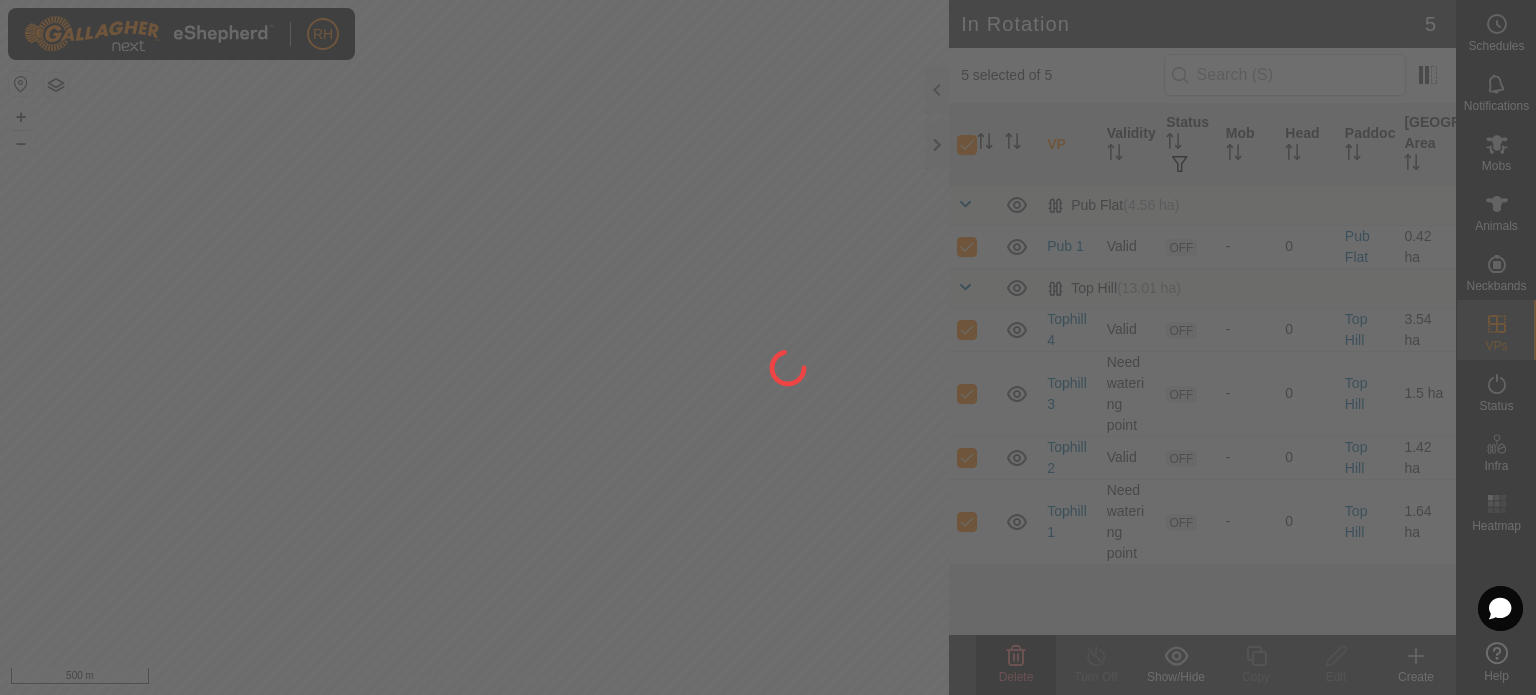 checkbox on "false" 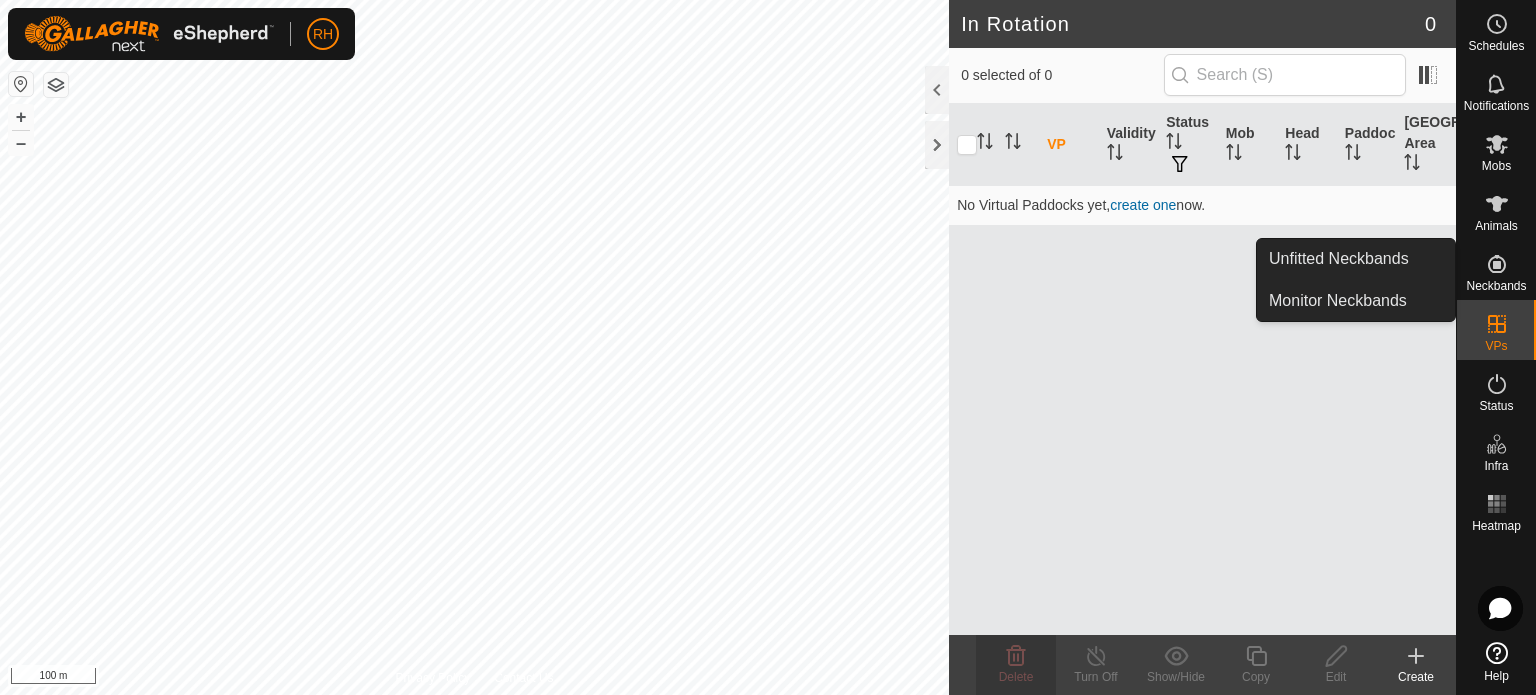 click 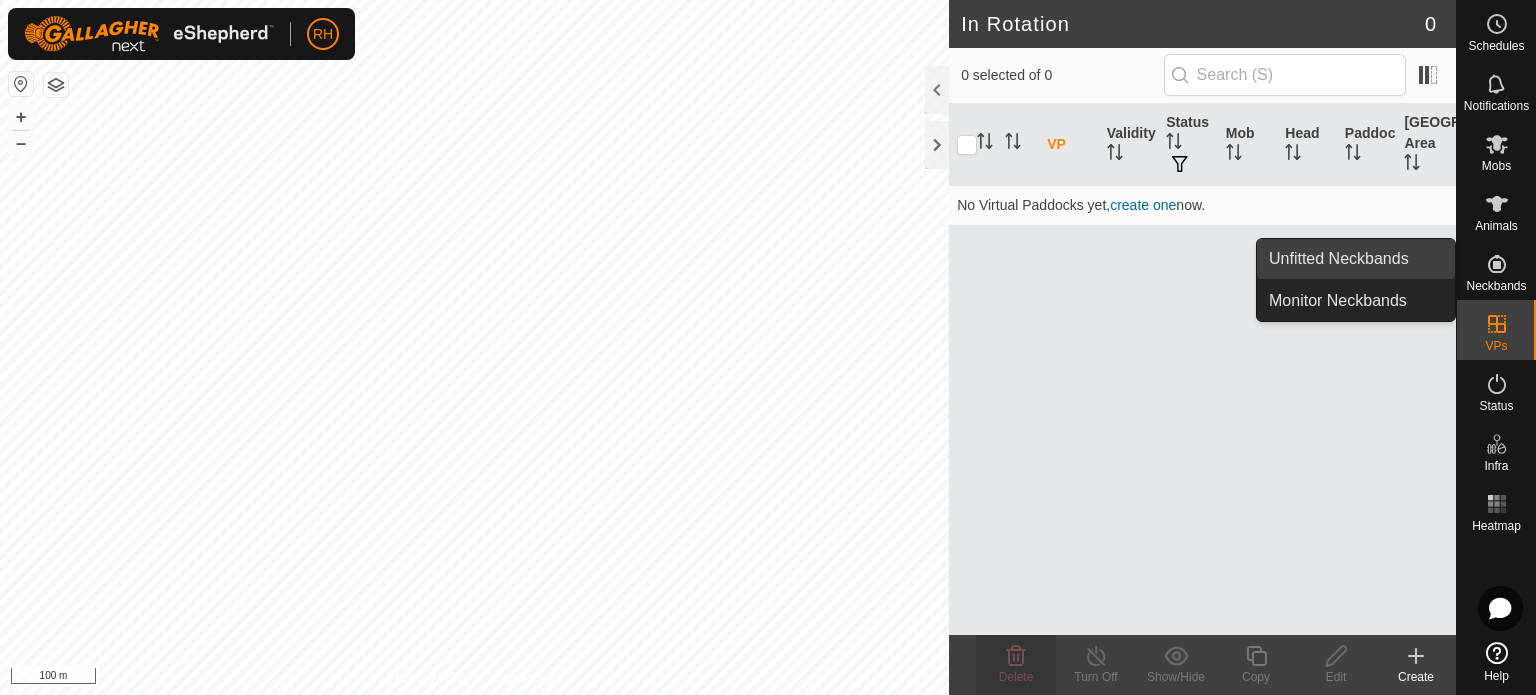 click on "Unfitted Neckbands" at bounding box center [1356, 259] 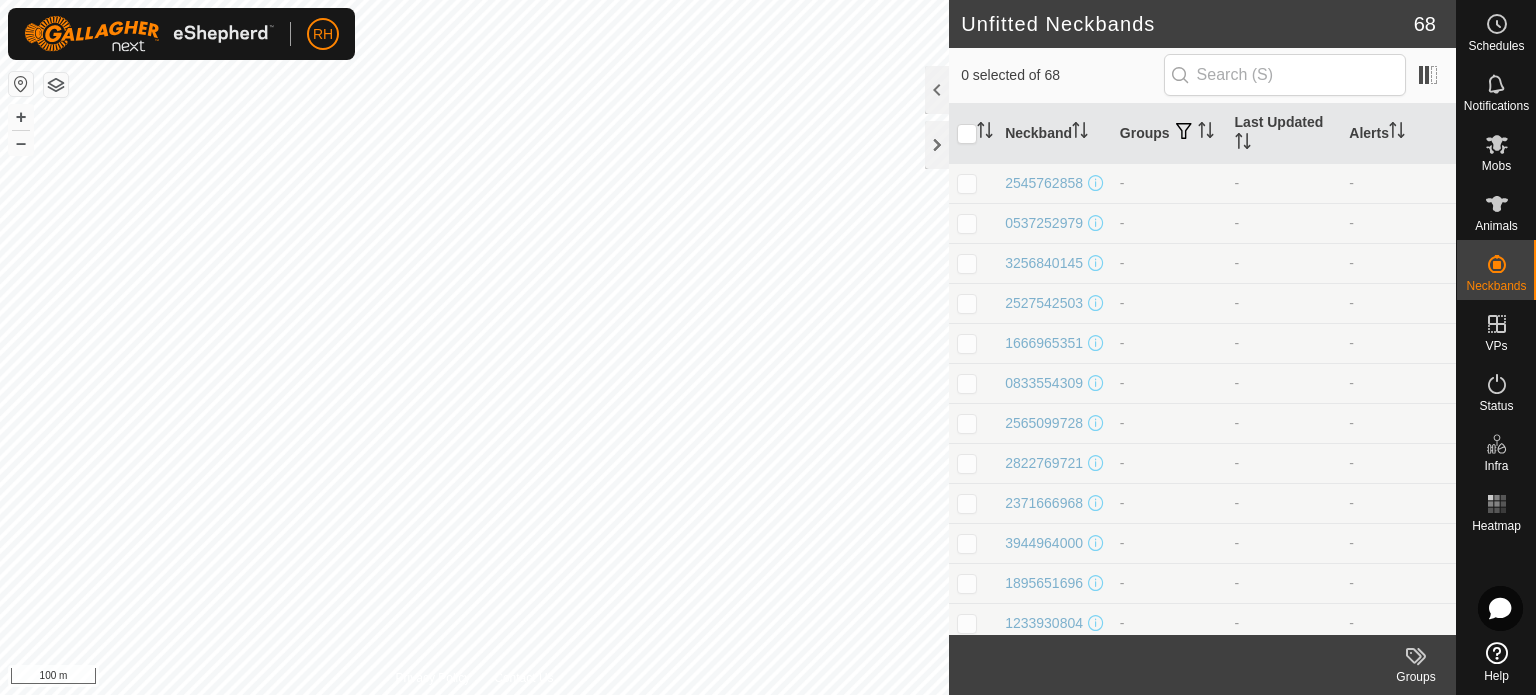 scroll, scrollTop: 400, scrollLeft: 0, axis: vertical 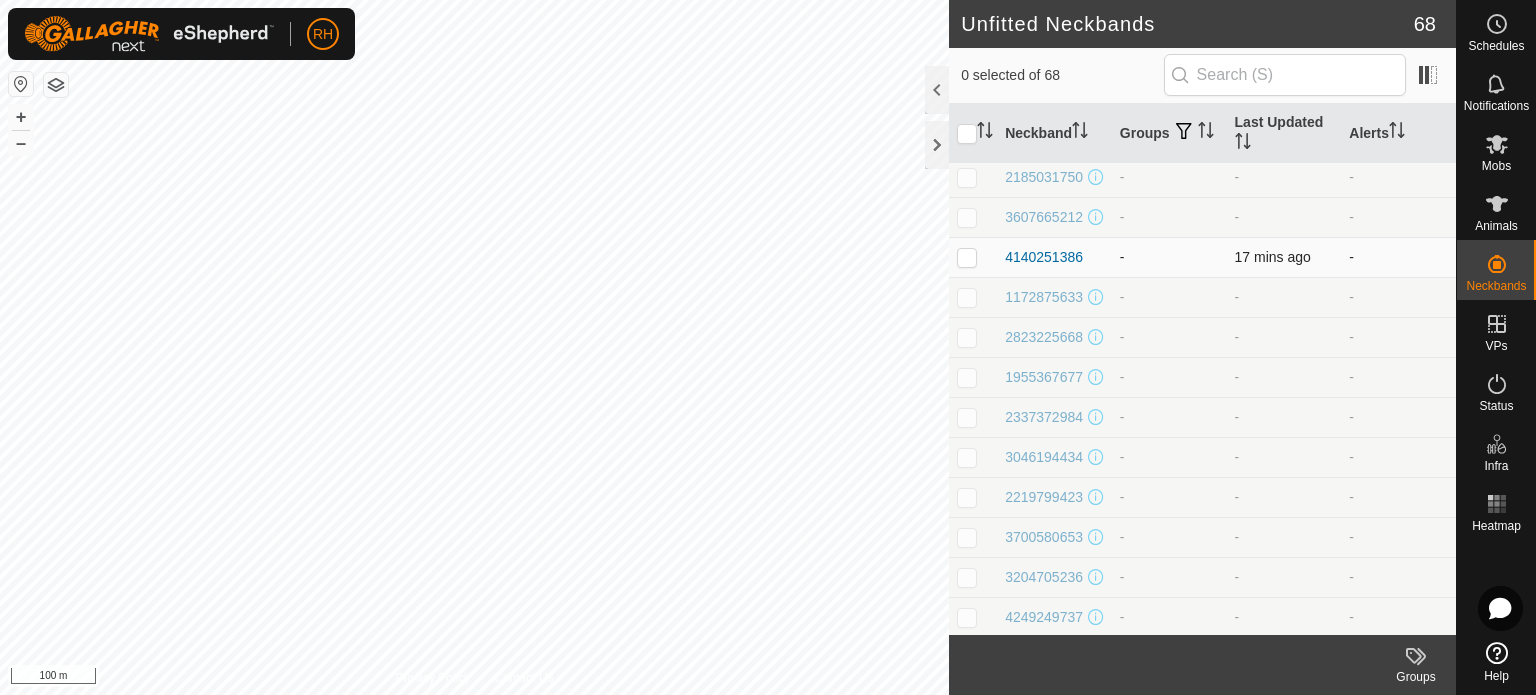 click at bounding box center [967, 257] 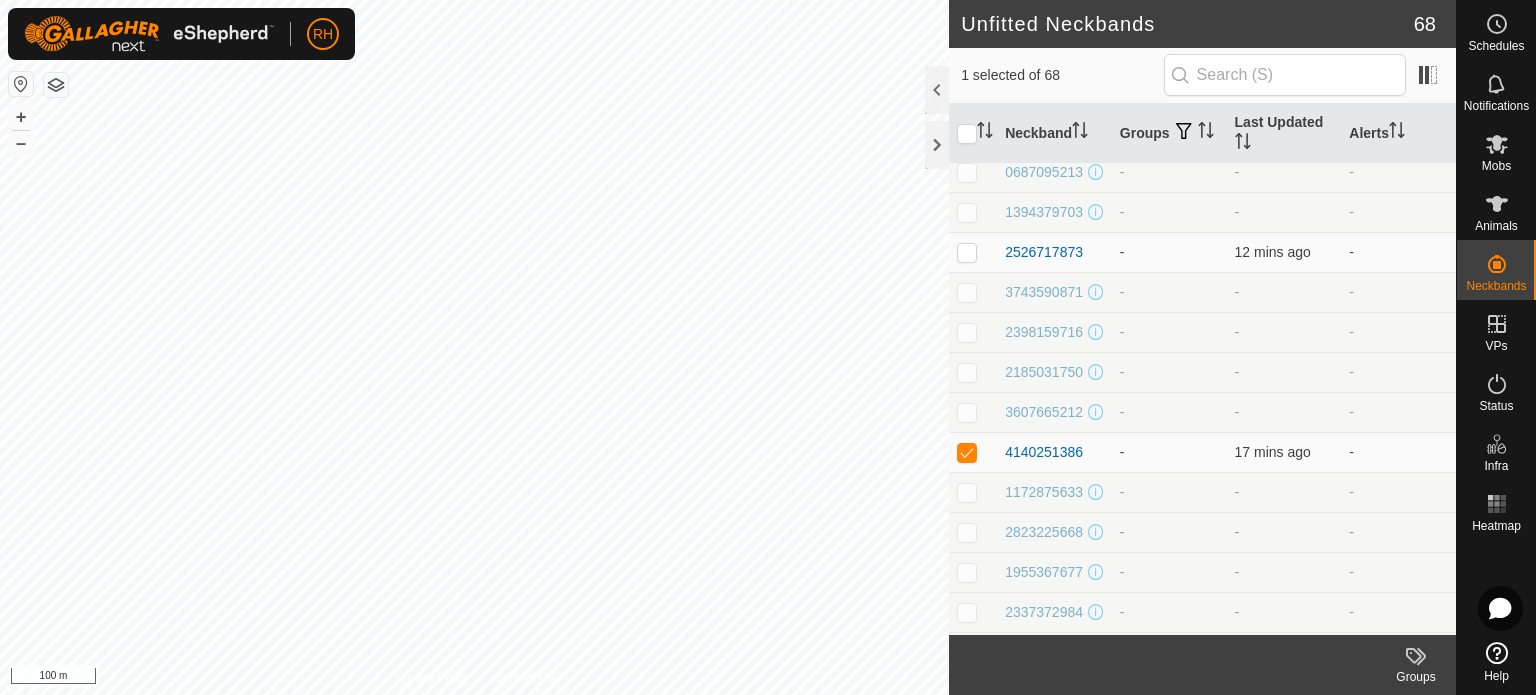 scroll, scrollTop: 466, scrollLeft: 0, axis: vertical 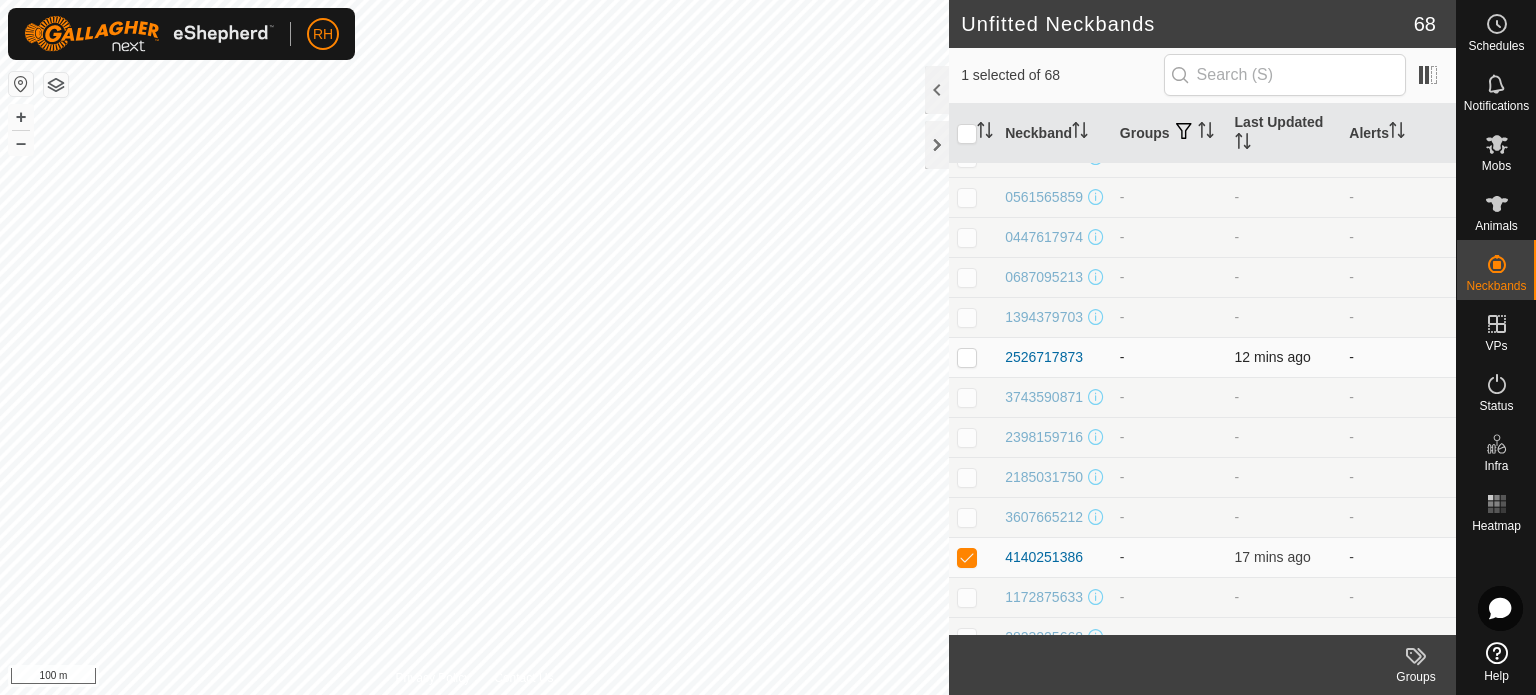 click at bounding box center (967, 357) 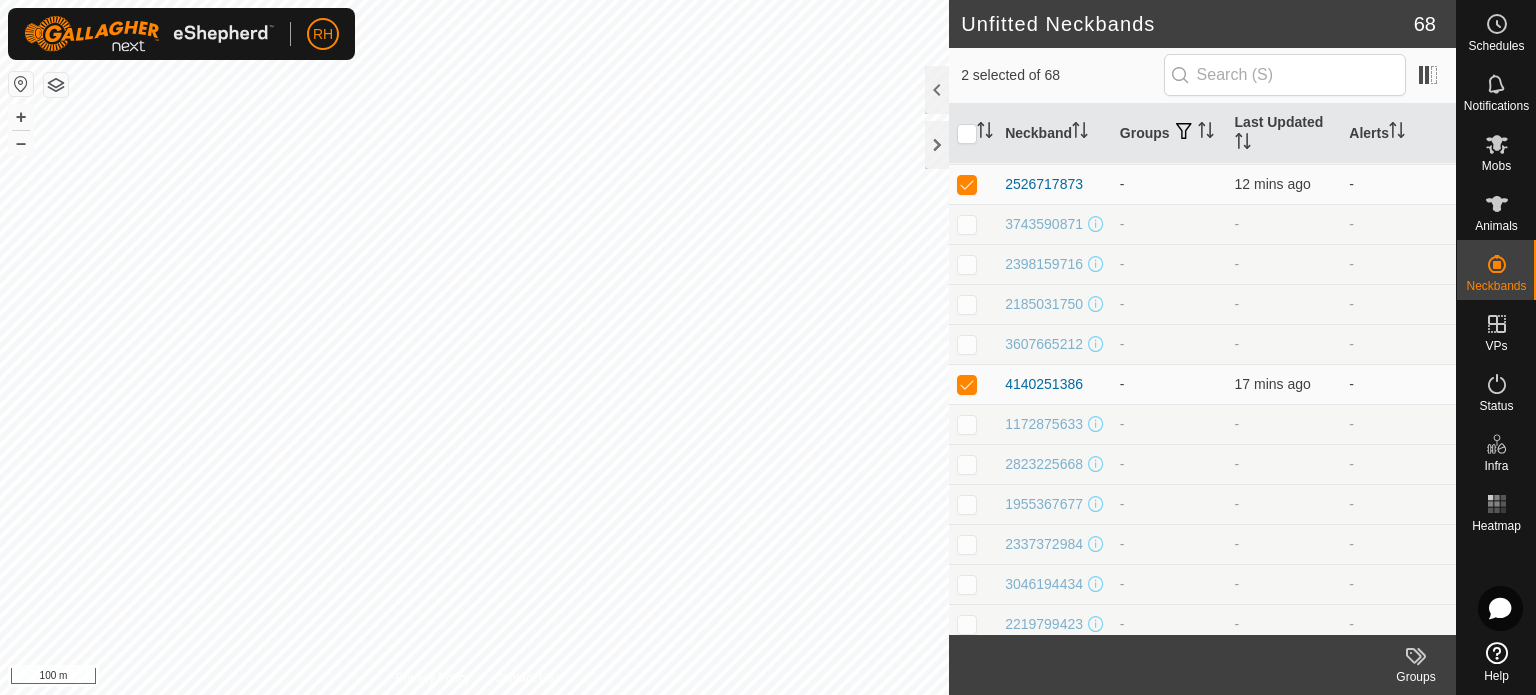 scroll, scrollTop: 633, scrollLeft: 0, axis: vertical 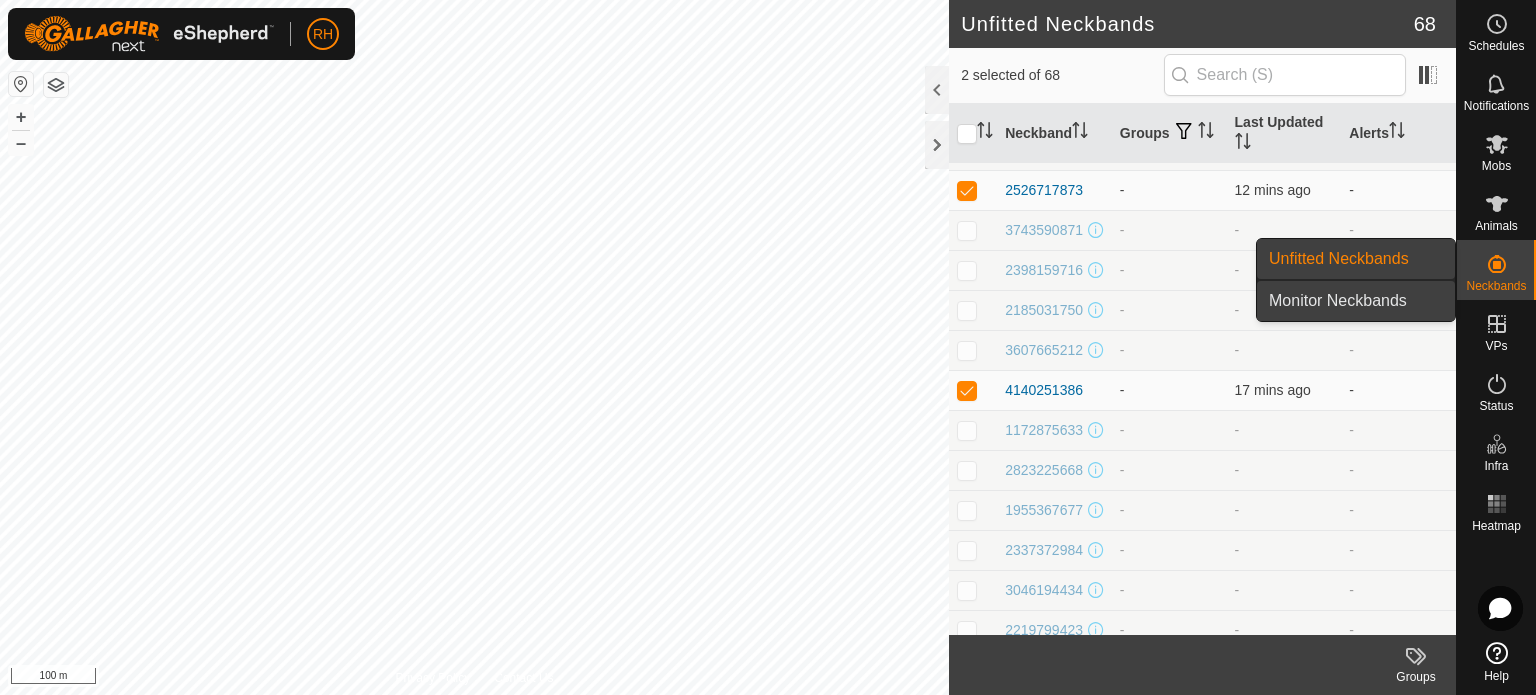 click on "Monitor Neckbands" at bounding box center [1356, 301] 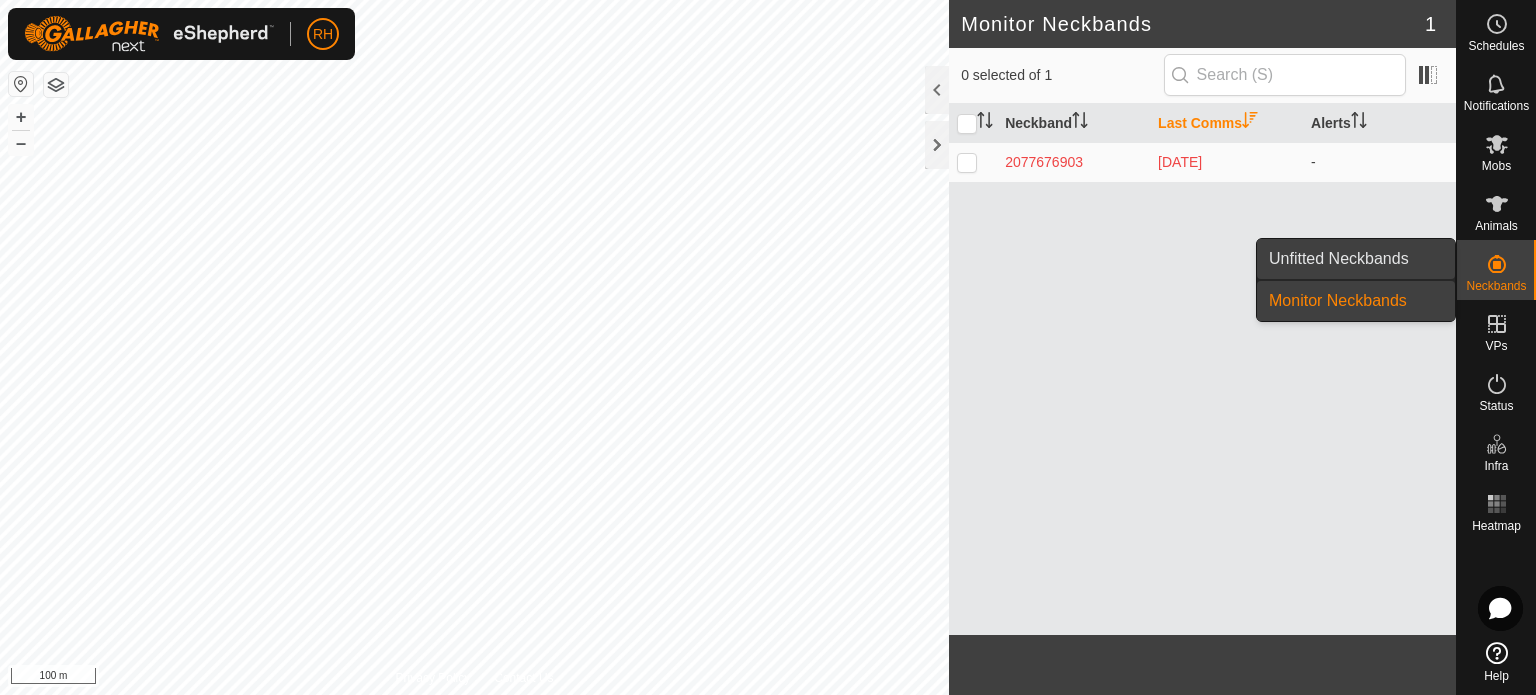 click on "Unfitted Neckbands" at bounding box center (1356, 259) 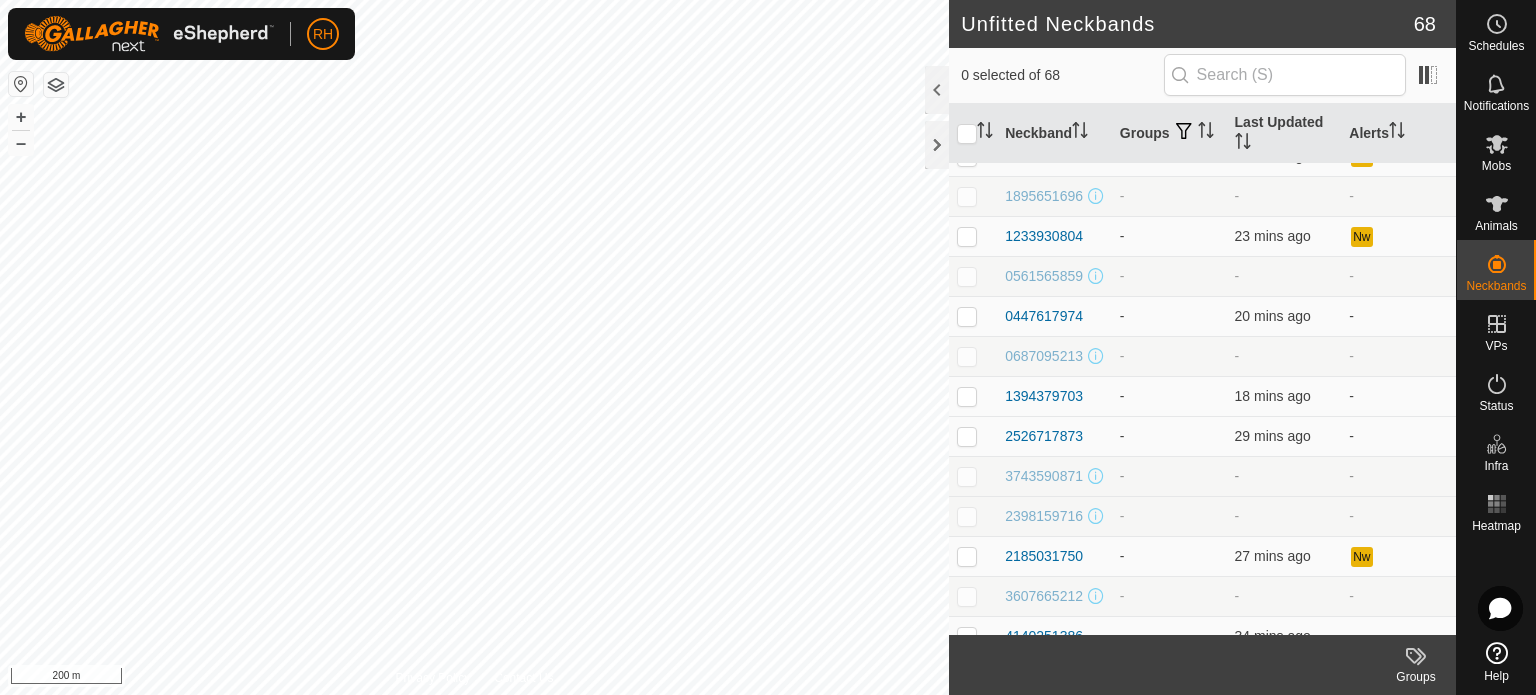 scroll, scrollTop: 400, scrollLeft: 0, axis: vertical 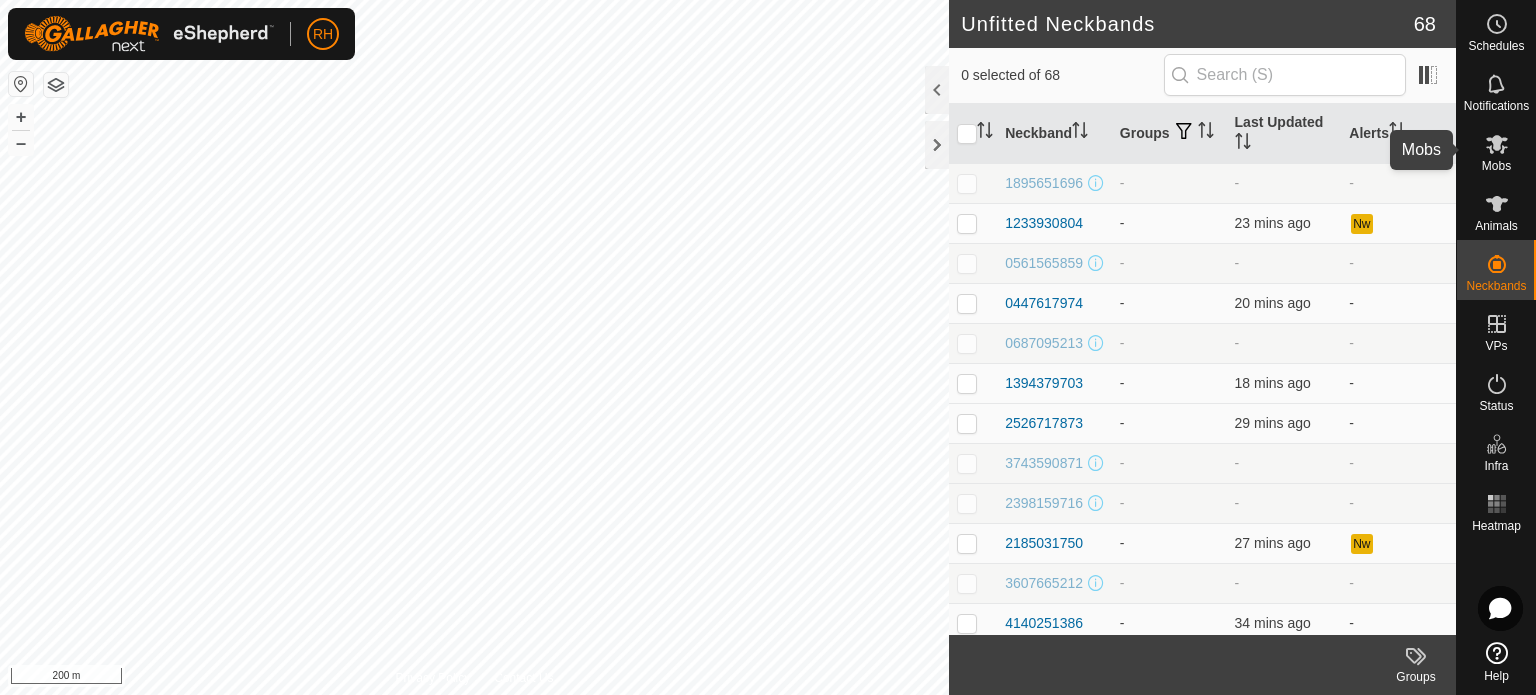 click 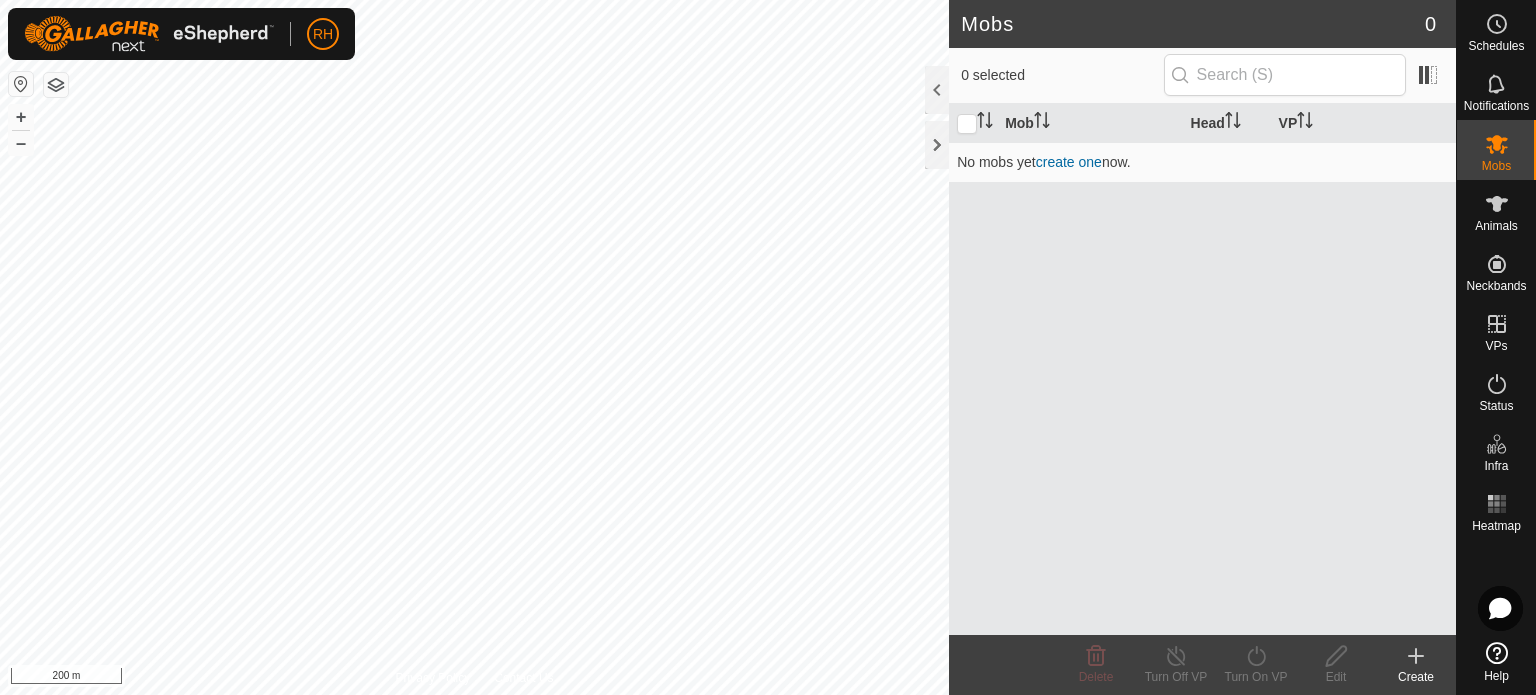 click 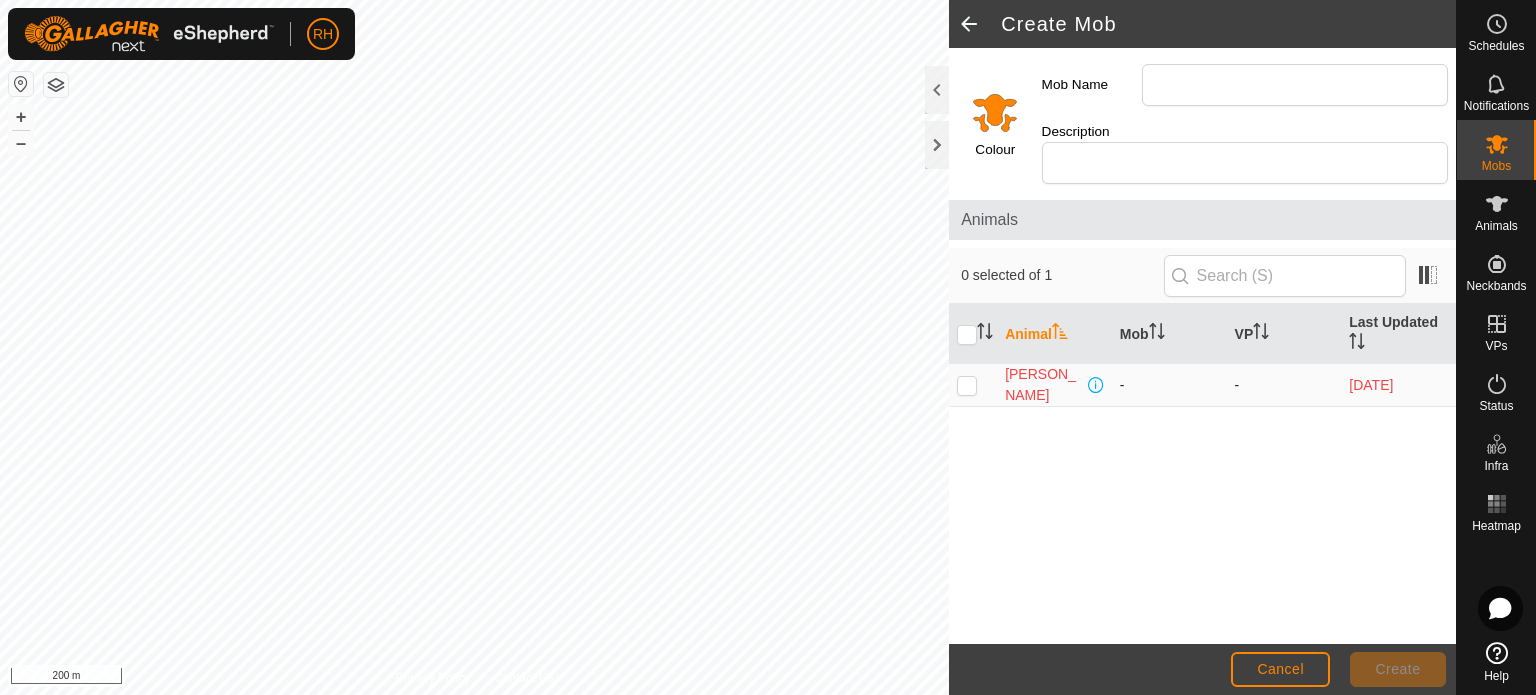 click at bounding box center [967, 385] 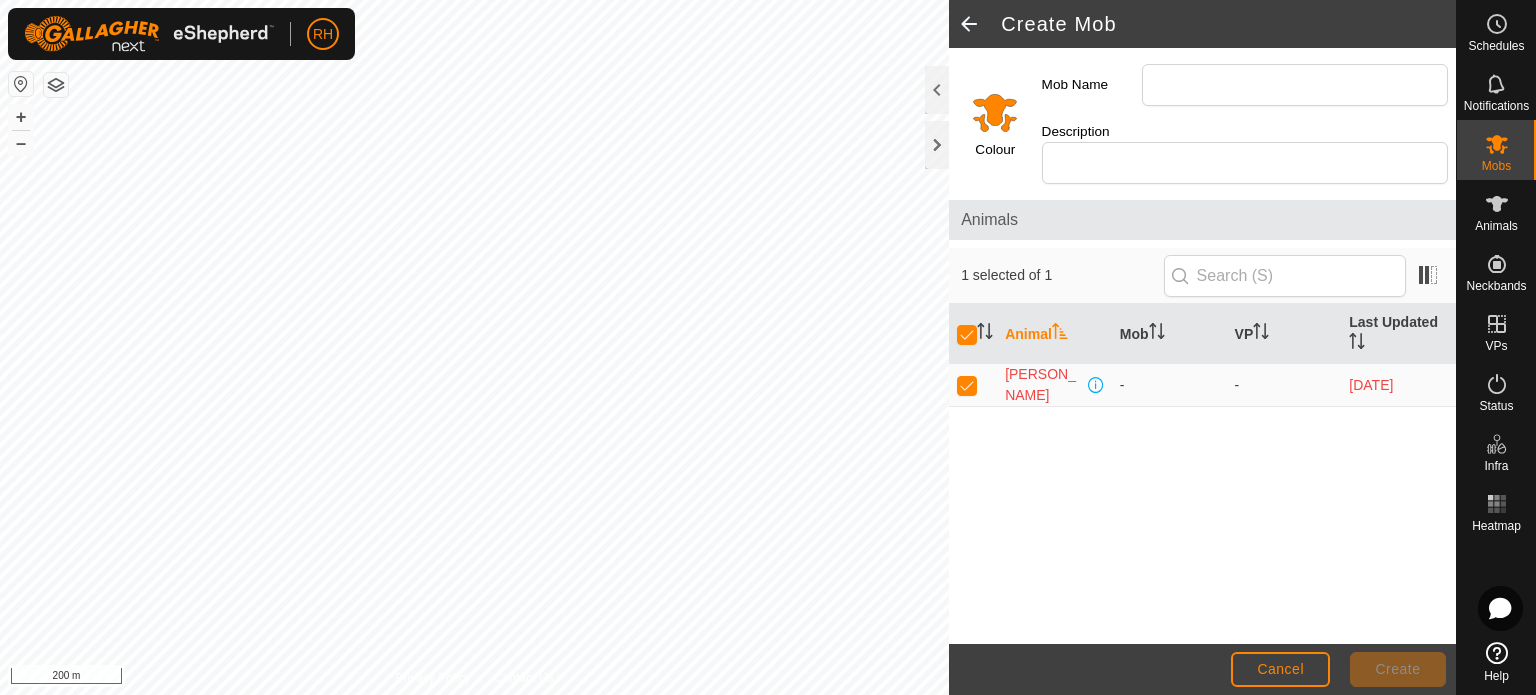 click on "Animal   Mob   VP   Last Updated   [PERSON_NAME]   -  -  [DATE]" at bounding box center [1202, 473] 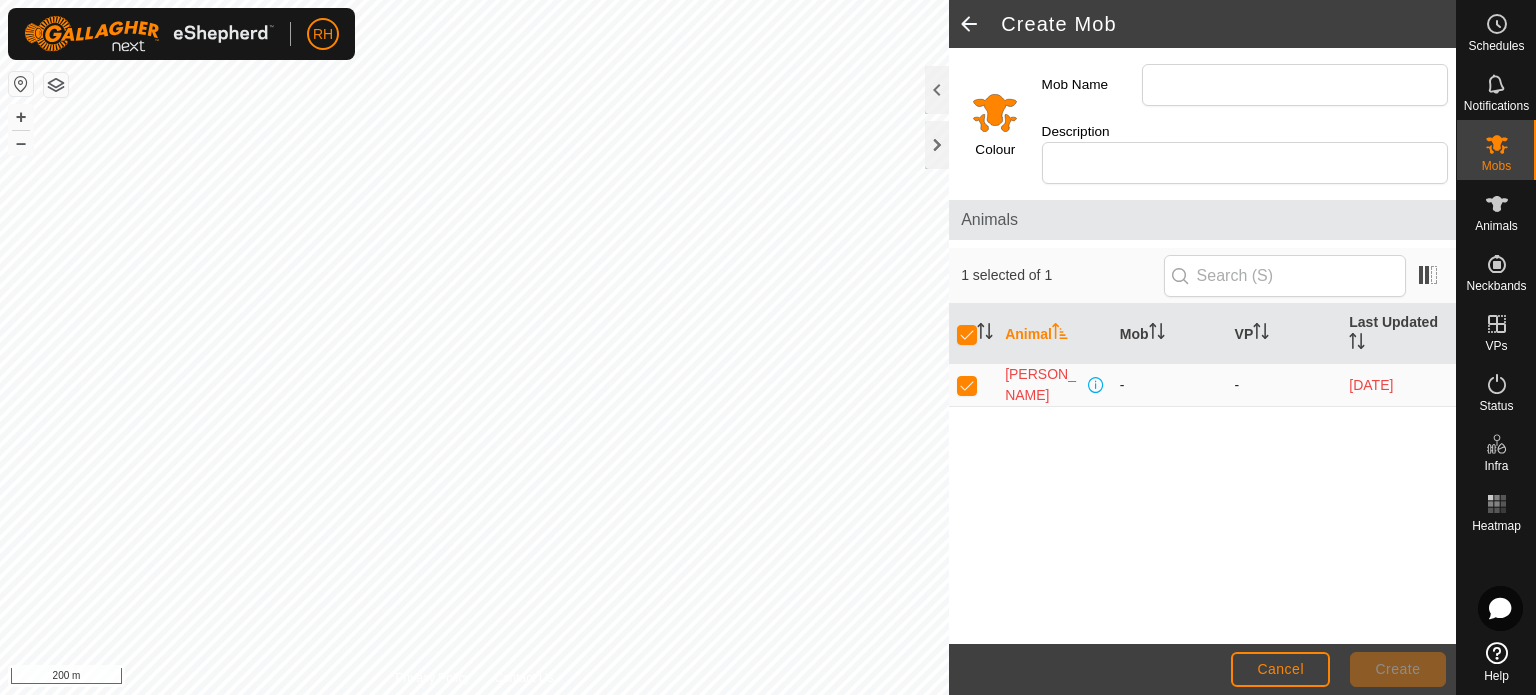 click at bounding box center (967, 385) 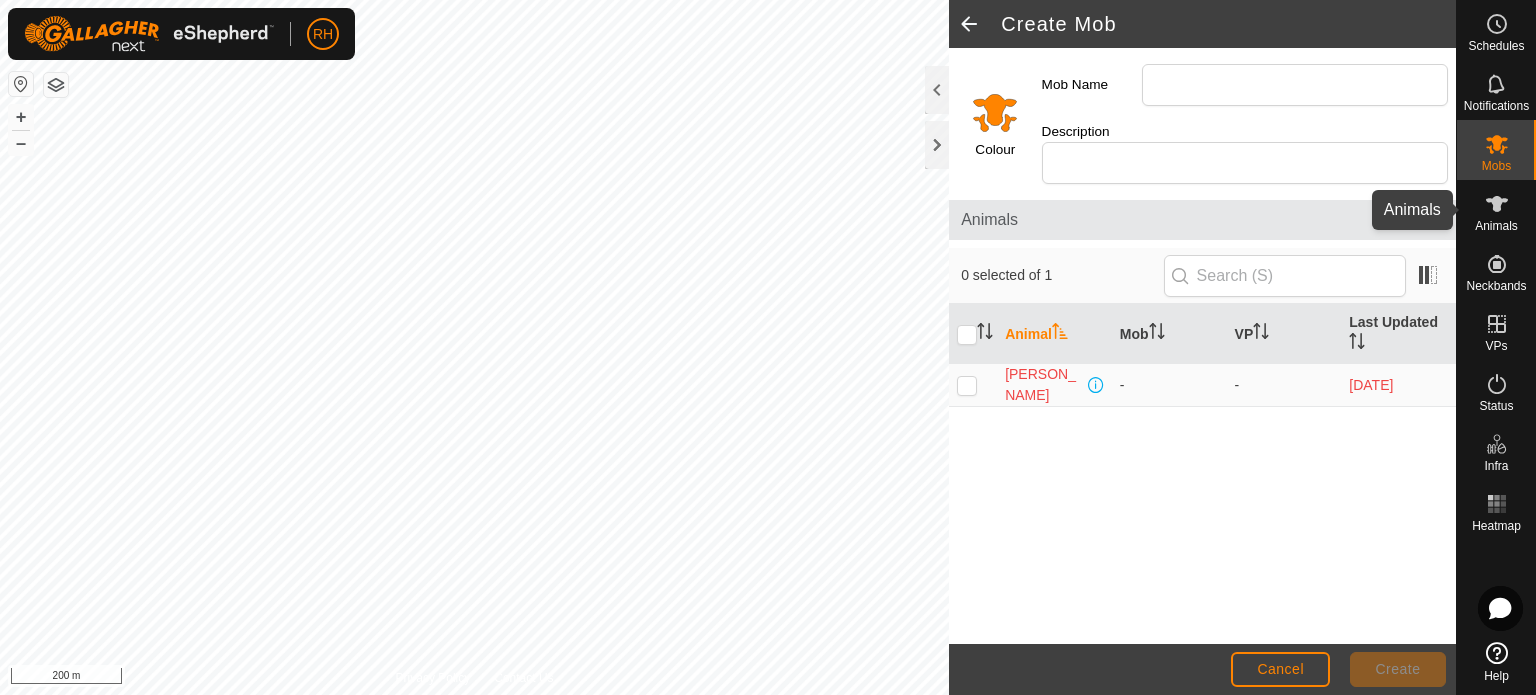 click 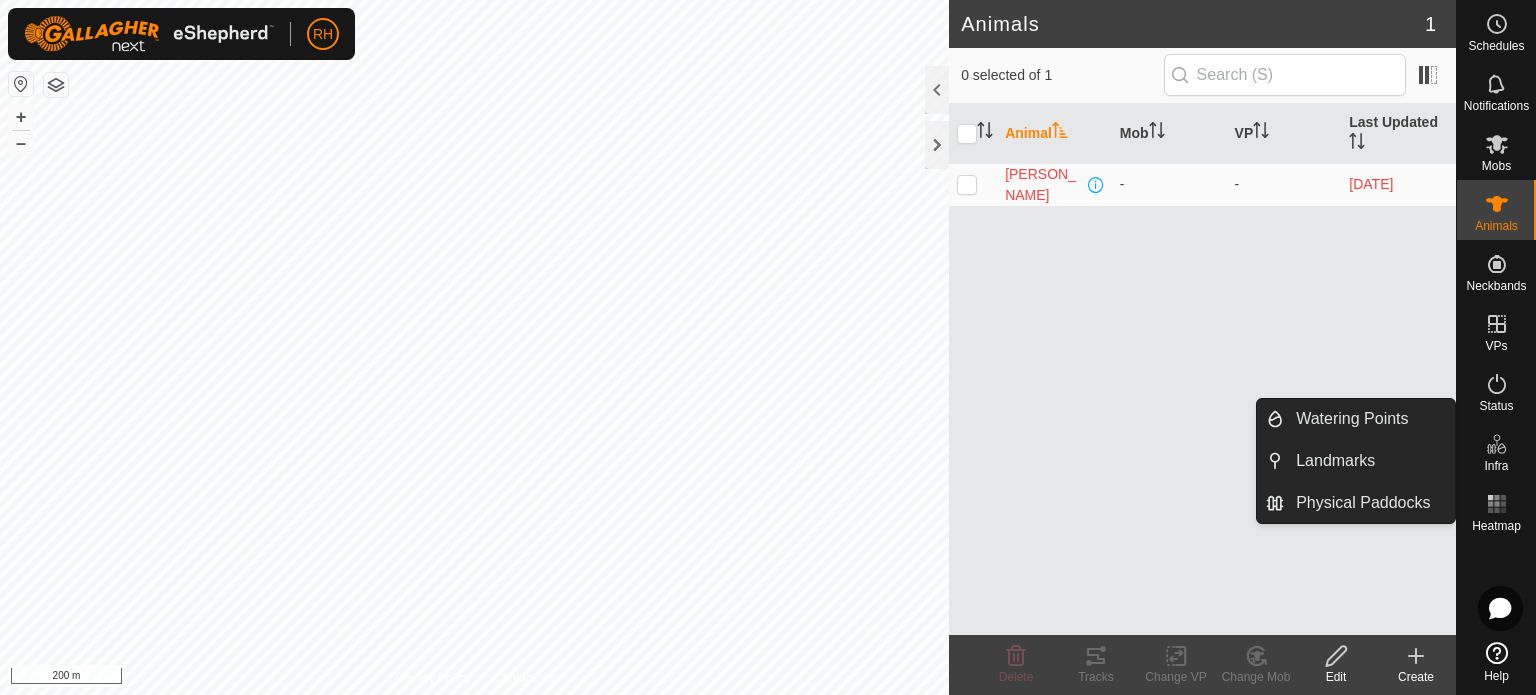 click 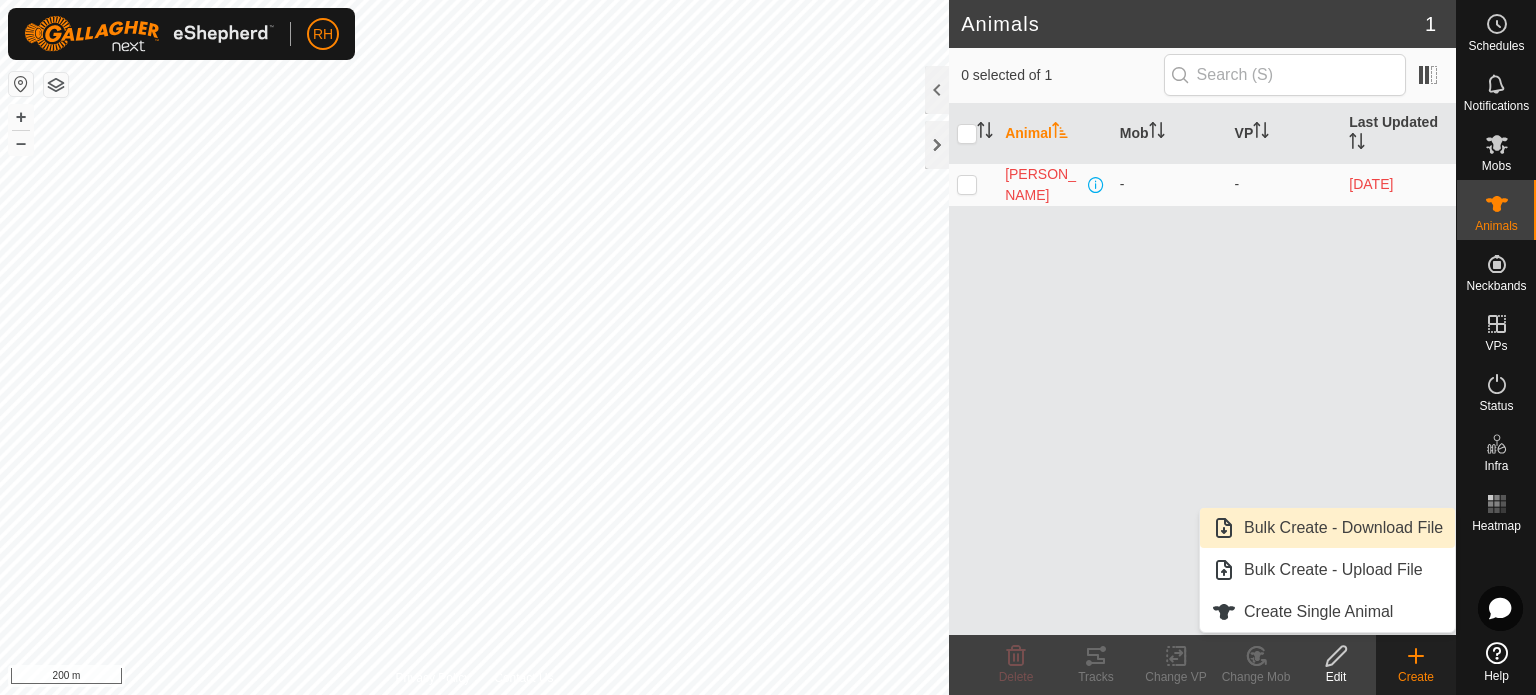 click on "Bulk Create - Download File" at bounding box center (1327, 528) 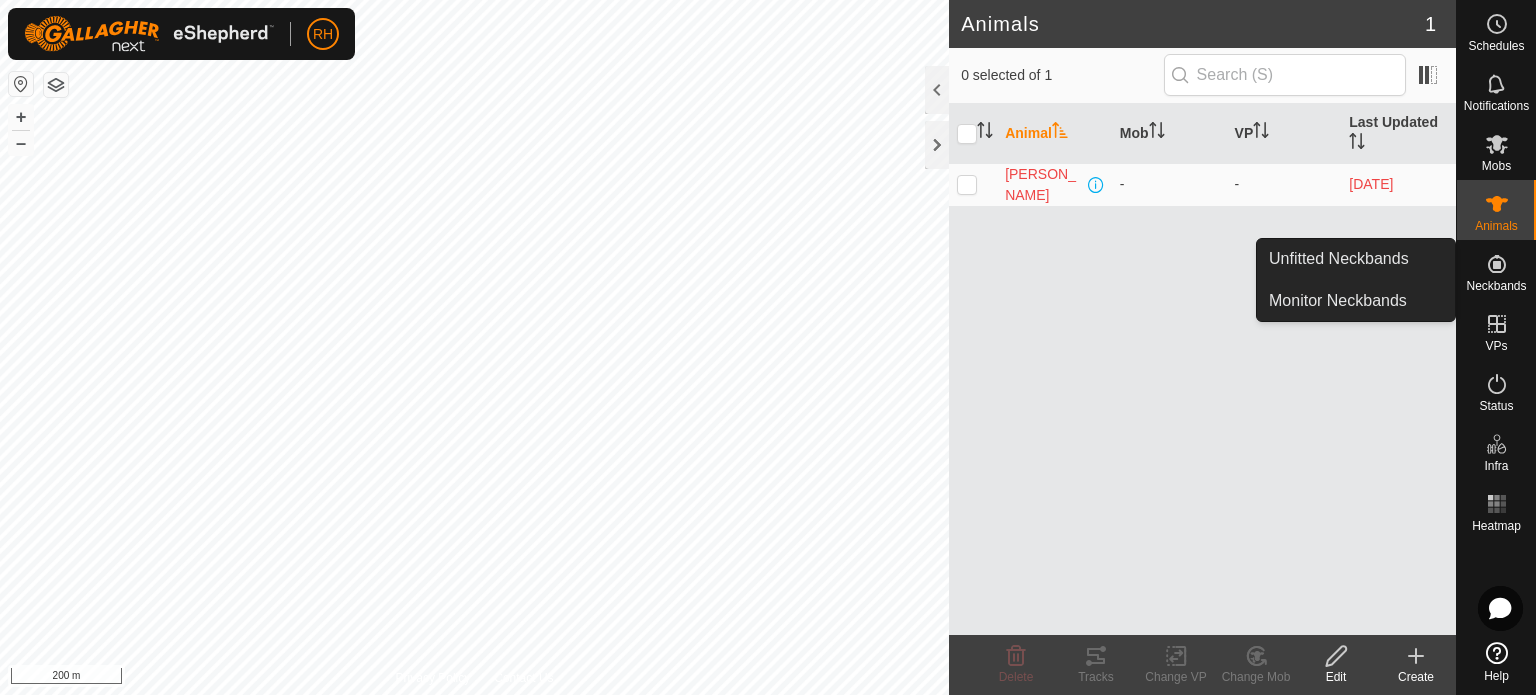 click 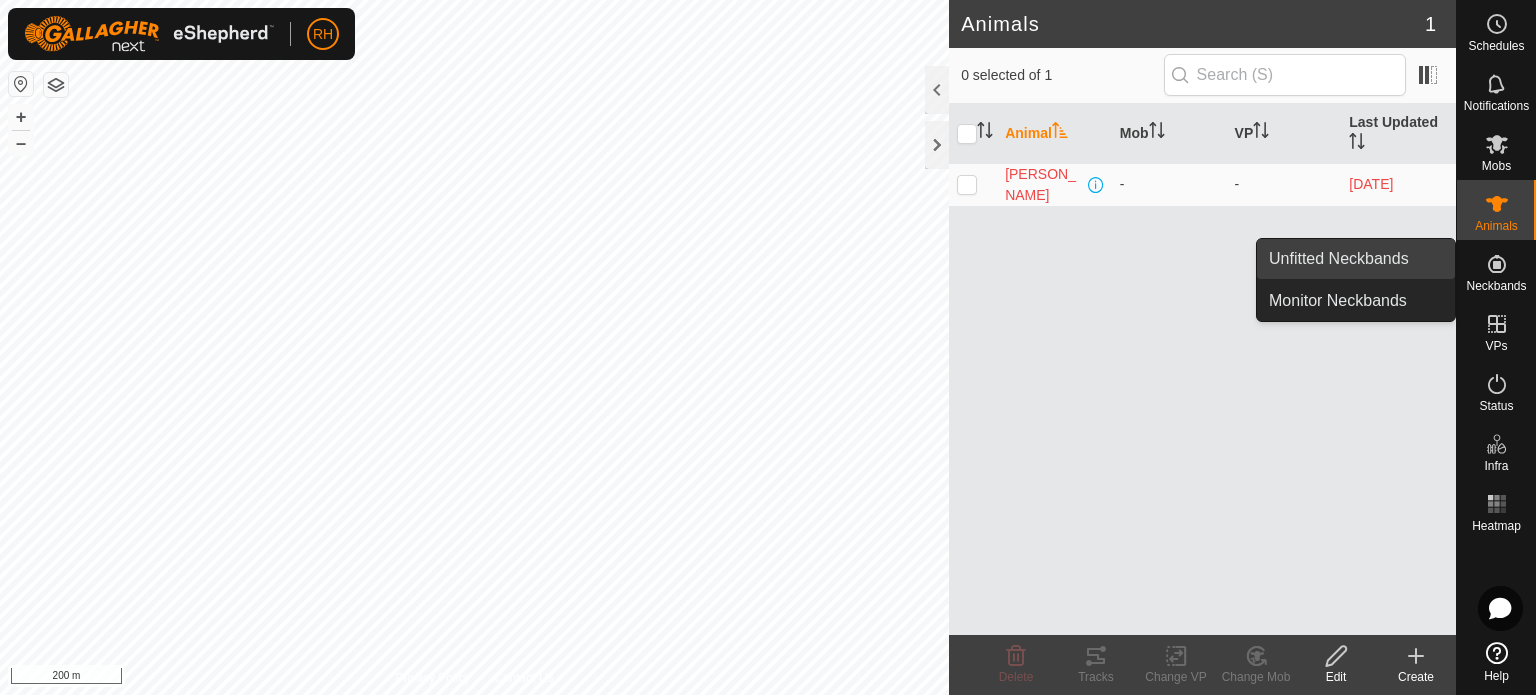 click on "Unfitted Neckbands" at bounding box center (1356, 259) 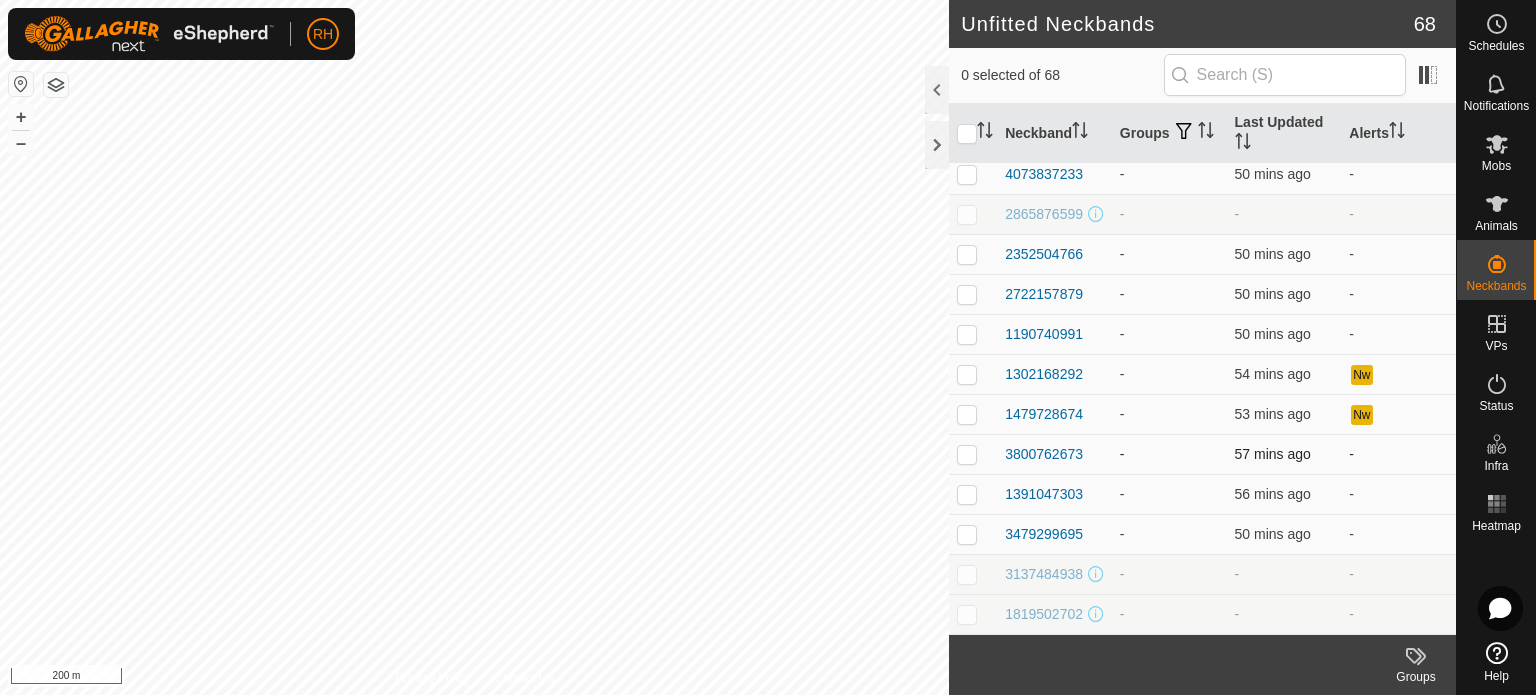 scroll, scrollTop: 0, scrollLeft: 0, axis: both 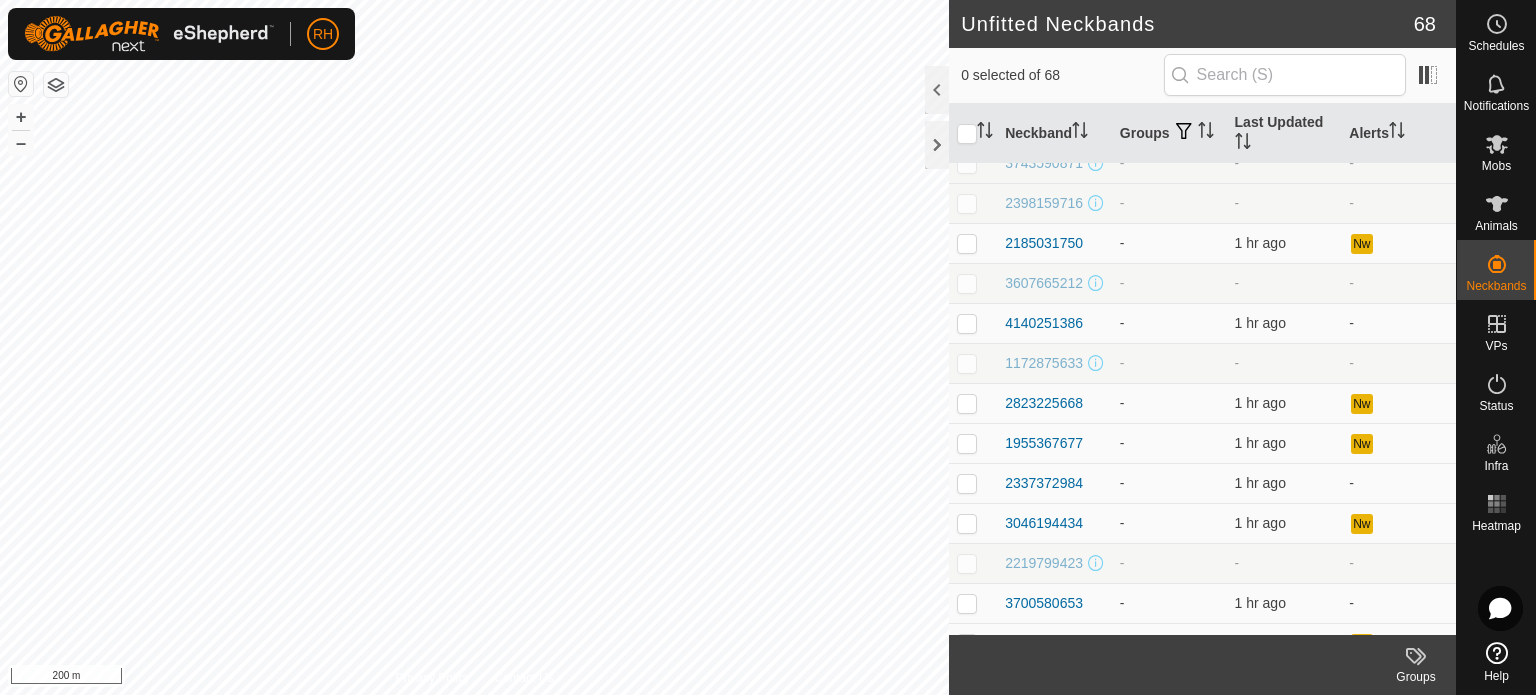 click on "RH Schedules Notifications Mobs Animals Neckbands VPs Status Infra Heatmap Help Unfitted Neckbands 68  0 selected of 68   Neckband   Groups   Last Updated   Alerts   2545762858   -  1 hr ago  -   0537252979   -  1 hr ago  -   3256840145   -  1 hr ago  -   2527542503   -  -  -   1666965351   -  1 hr ago  -   0833554309   -  1 hr ago  -   2565099728   -  1 hr ago  -   2822769721   -  -  -   2371666968   -  1 hr ago  -   3944964000   -  1 hr ago  -   1895651696   -  -  -   1233930804   -  1 hr ago  Nw   0561565859   -  -  -   0447617974   -  1 hr ago  -   0687095213   -  -  -   1394379703   -  1 hr ago  -   2526717873   -  1 hr ago  -   3743590871   -  -  -   2398159716   -  -  -   2185031750   -  1 hr ago  Nw   3607665212   -  -  -   4140251386   -  1 hr ago  -   1172875633   -  -  -   2823225668   -  1 hr ago  Nw   1955367677   -  1 hr ago  Nw   2337372984   -  1 hr ago  -   3046194434   -  1 hr ago  Nw   2219799423   -  -  -   3700580653   -  1 hr ago  -   3204705236   -  1 hr ago  Nw   4249249737" at bounding box center (768, 347) 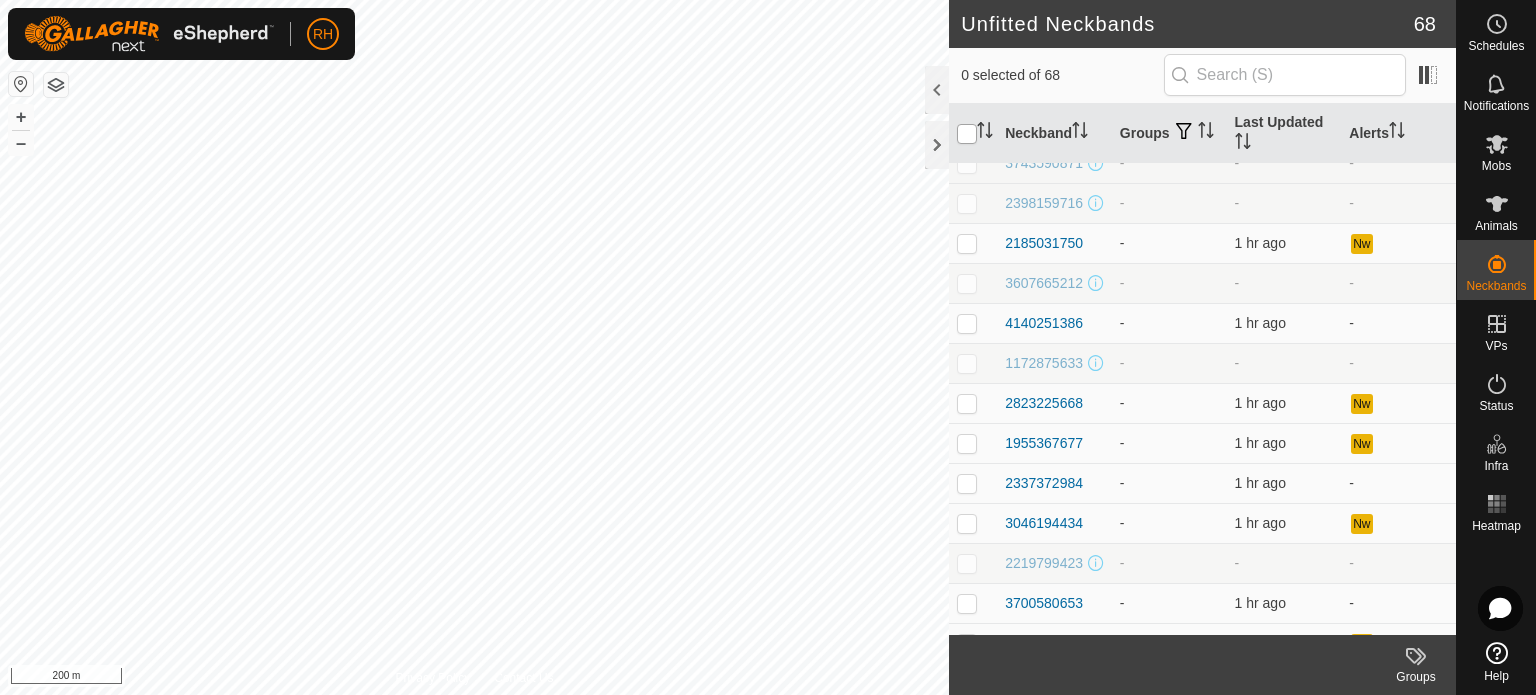 click at bounding box center (967, 134) 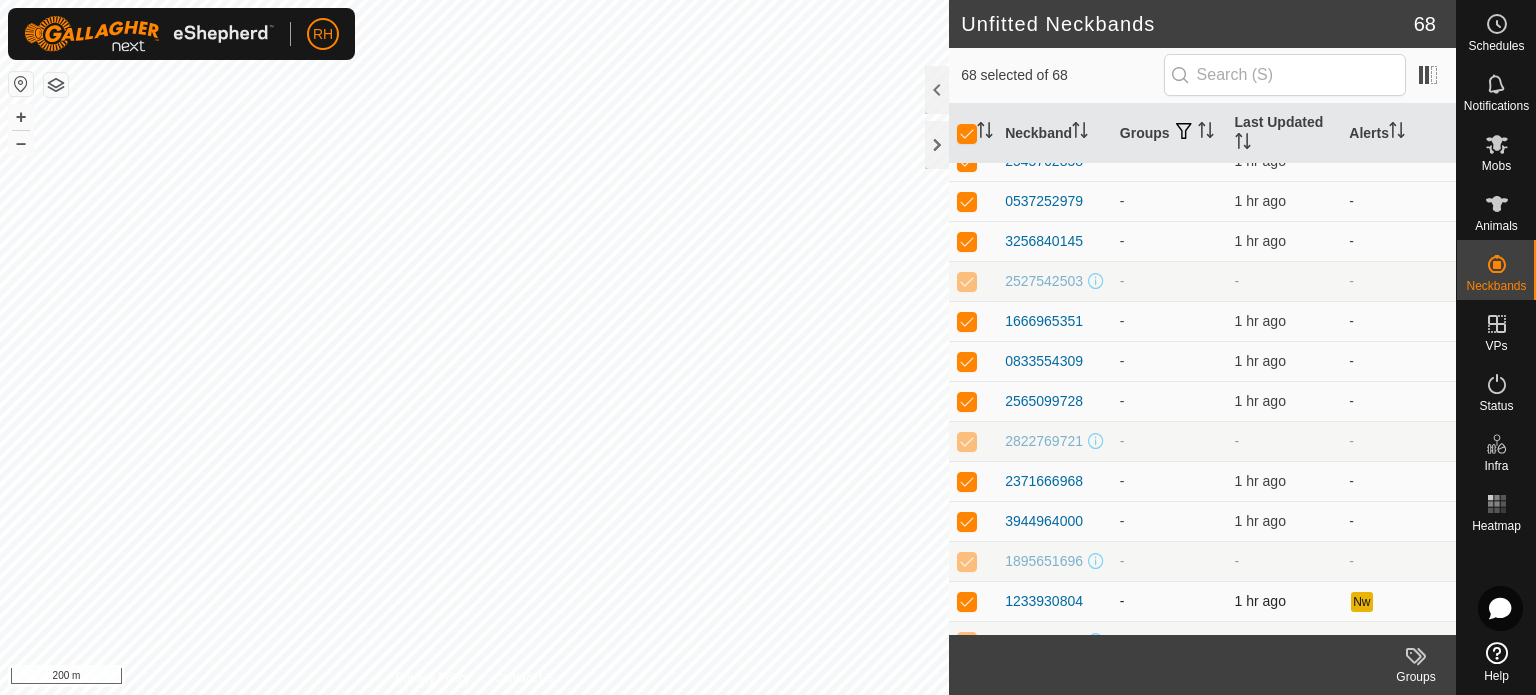 scroll, scrollTop: 0, scrollLeft: 0, axis: both 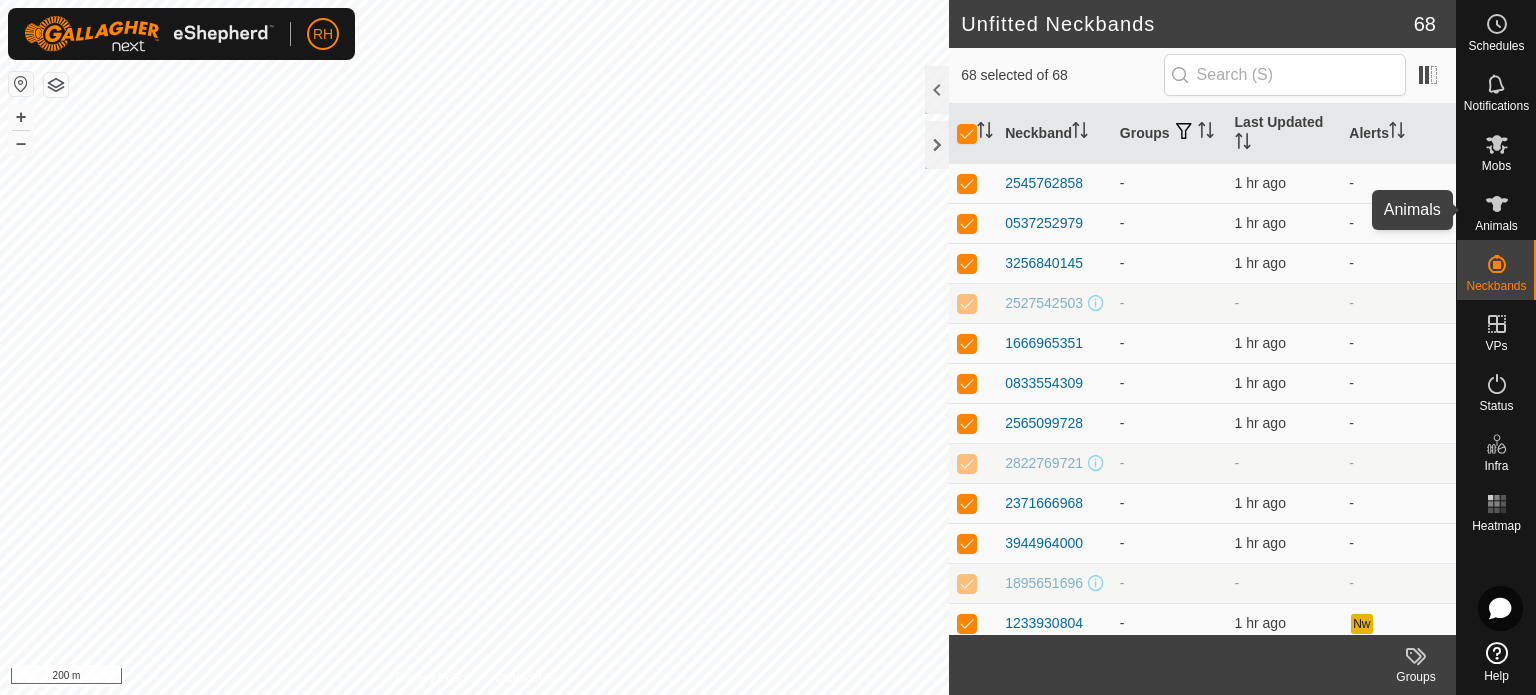 click 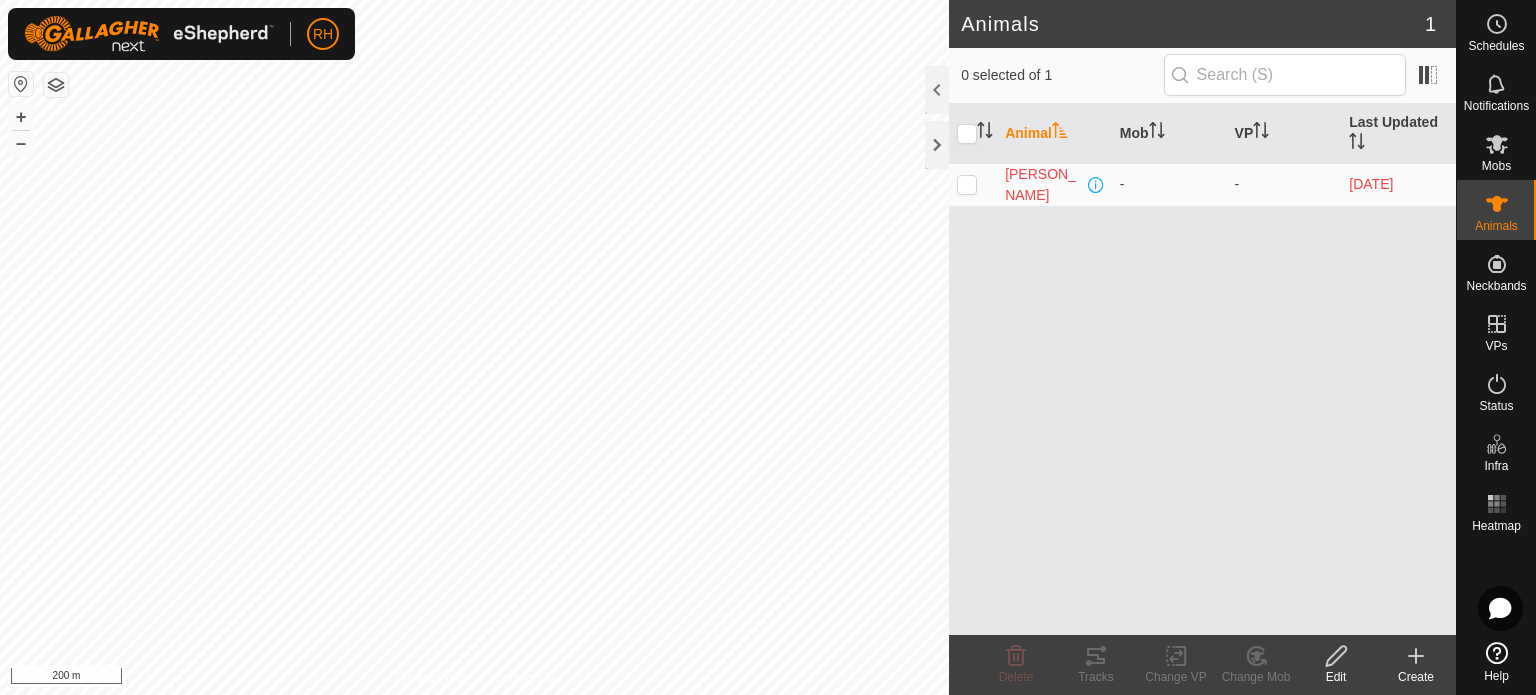 click 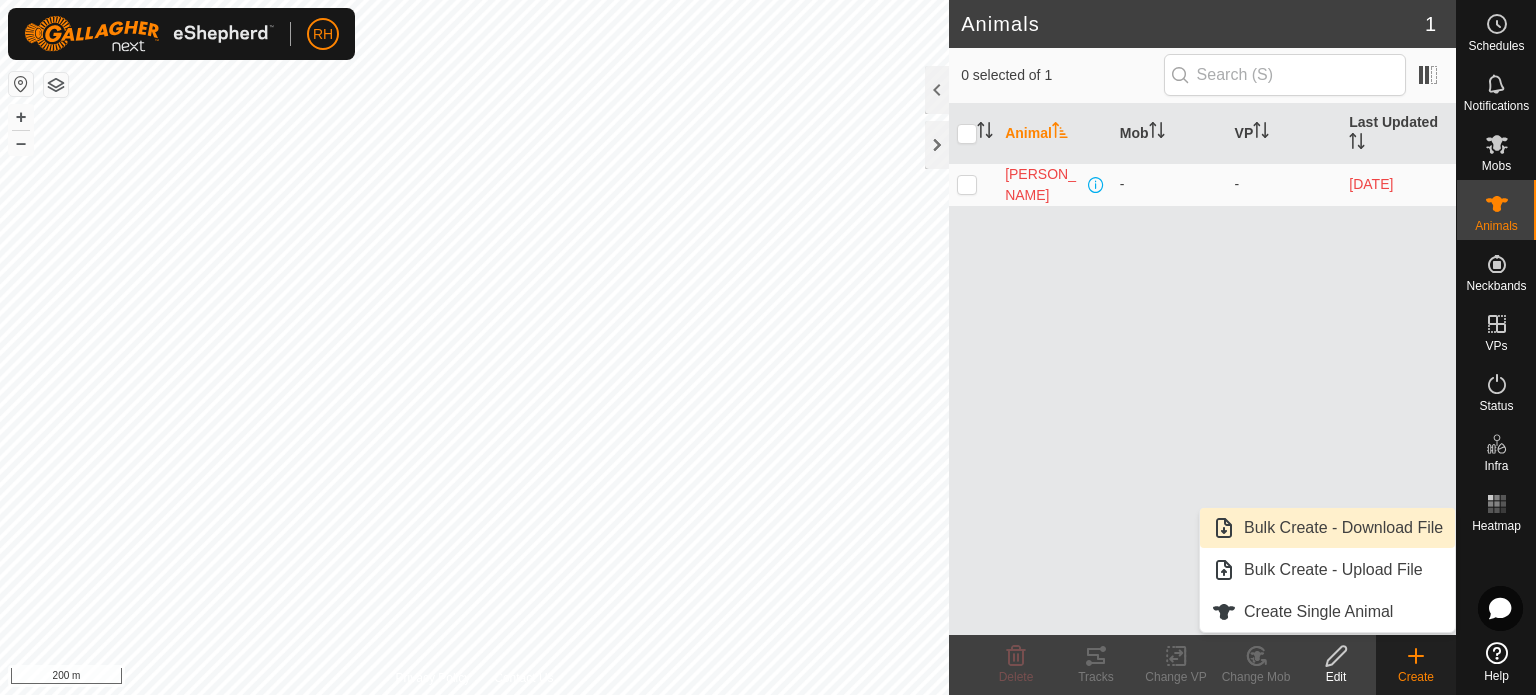 click on "Bulk Create - Download File" at bounding box center [1327, 528] 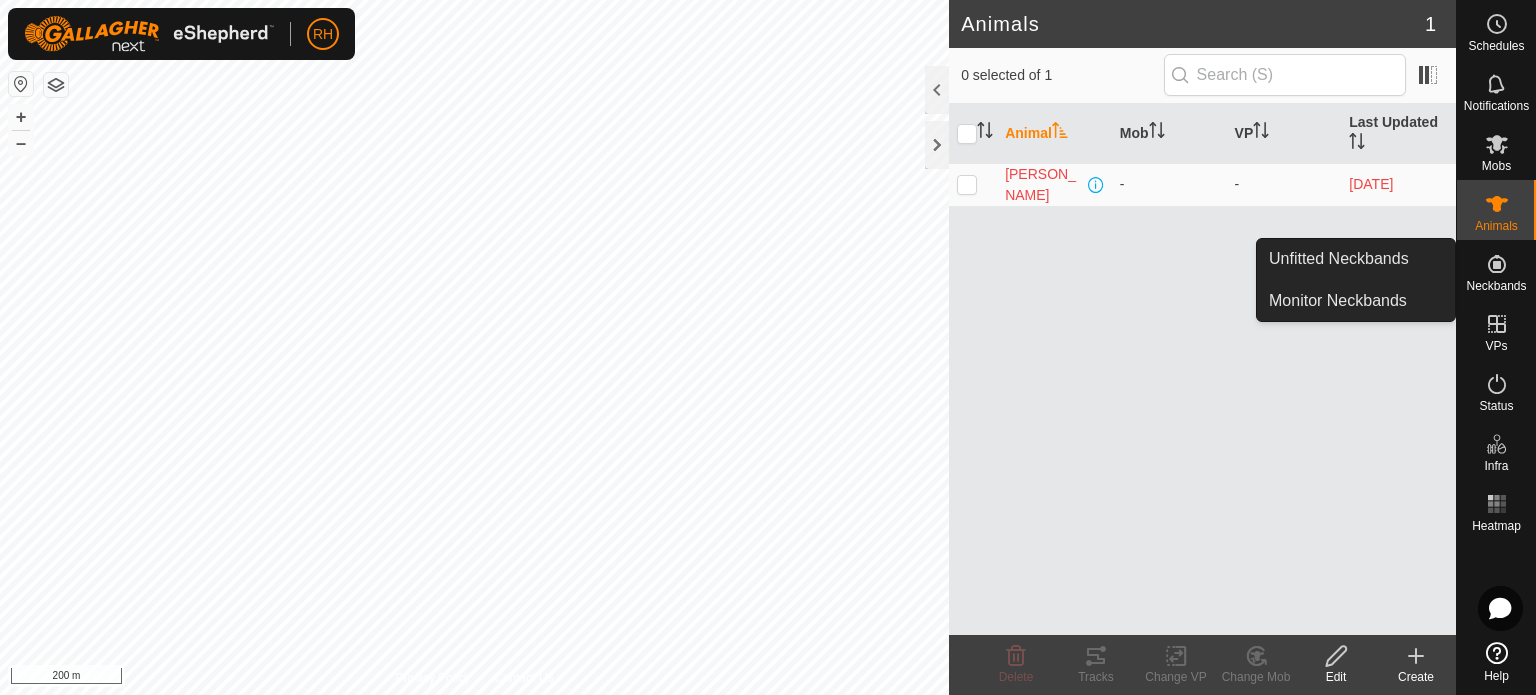click 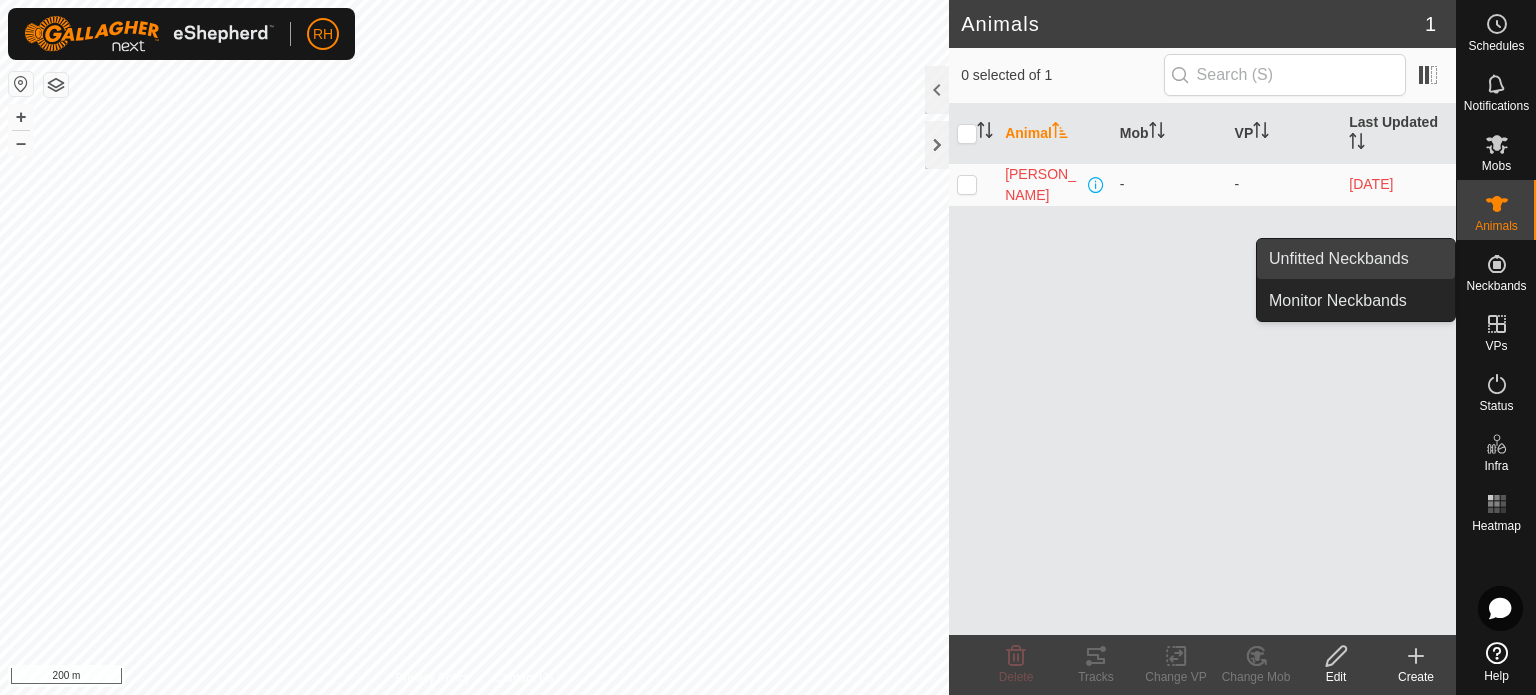 click on "Unfitted Neckbands" at bounding box center (1356, 259) 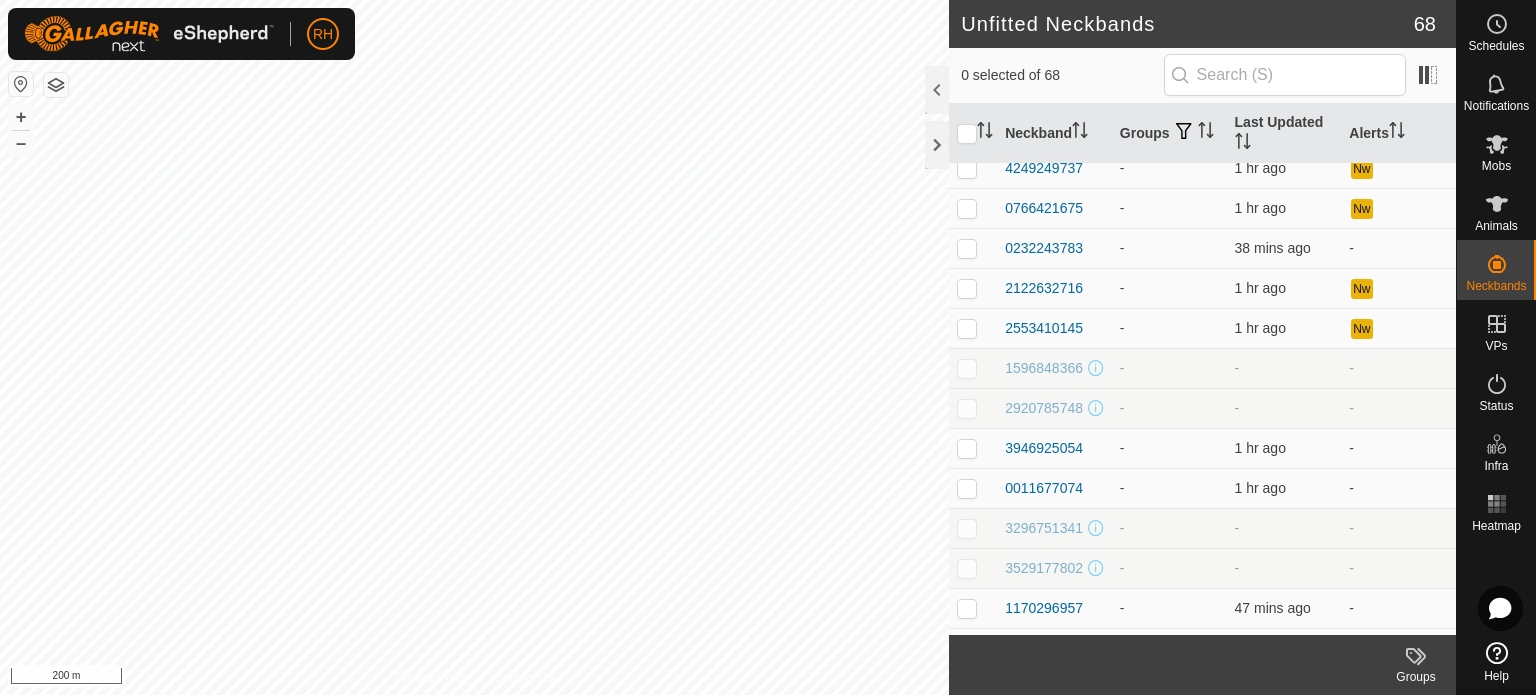 scroll, scrollTop: 1200, scrollLeft: 0, axis: vertical 